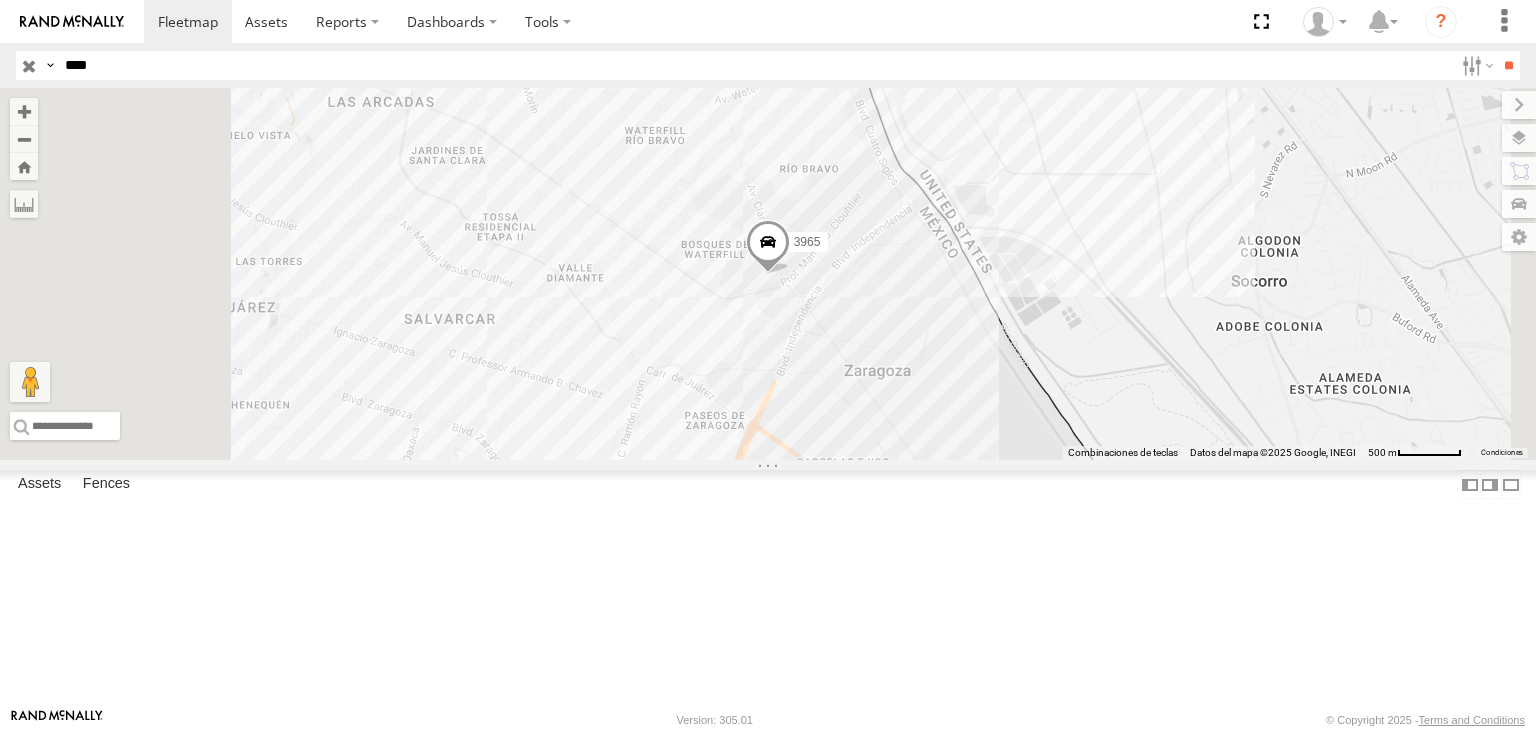 scroll, scrollTop: 0, scrollLeft: 0, axis: both 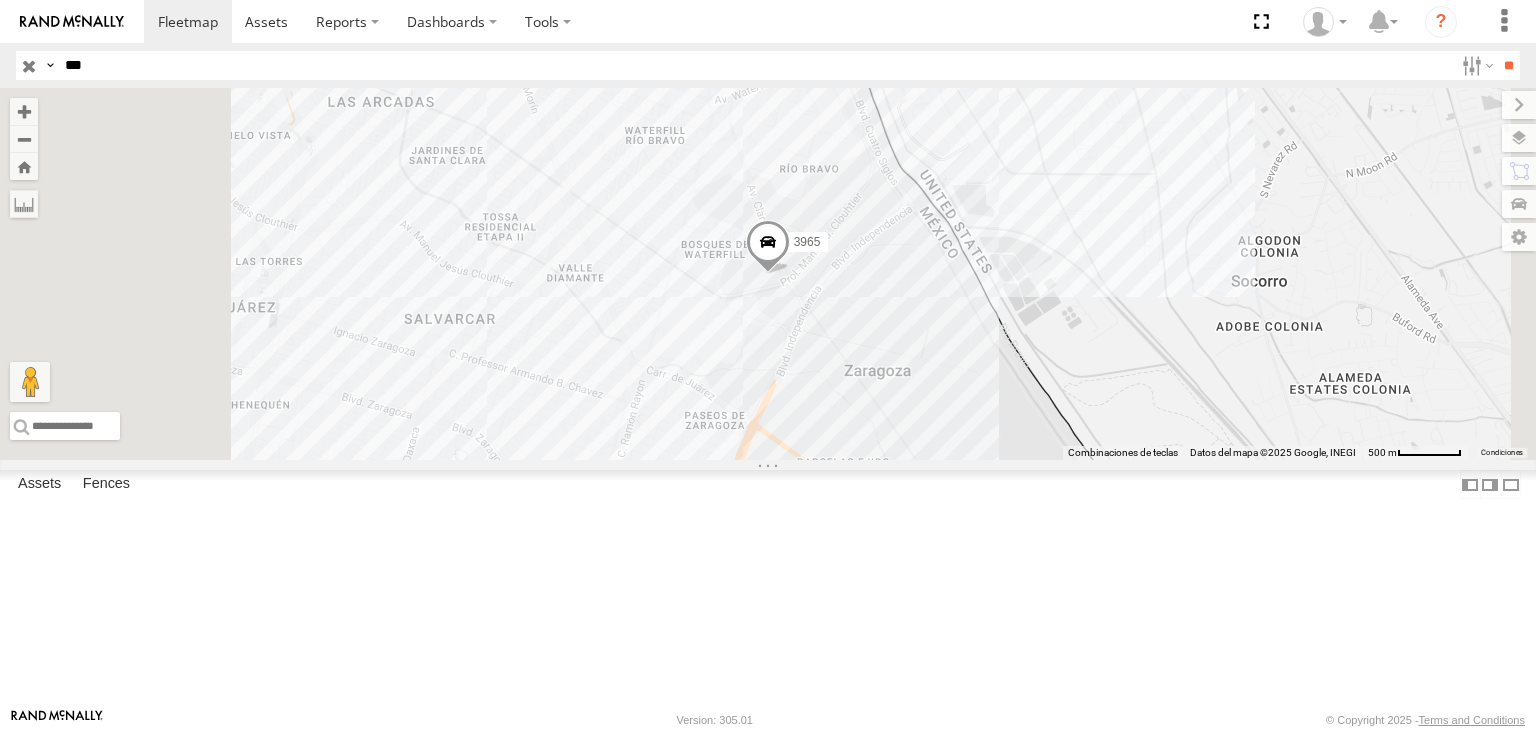 type on "****" 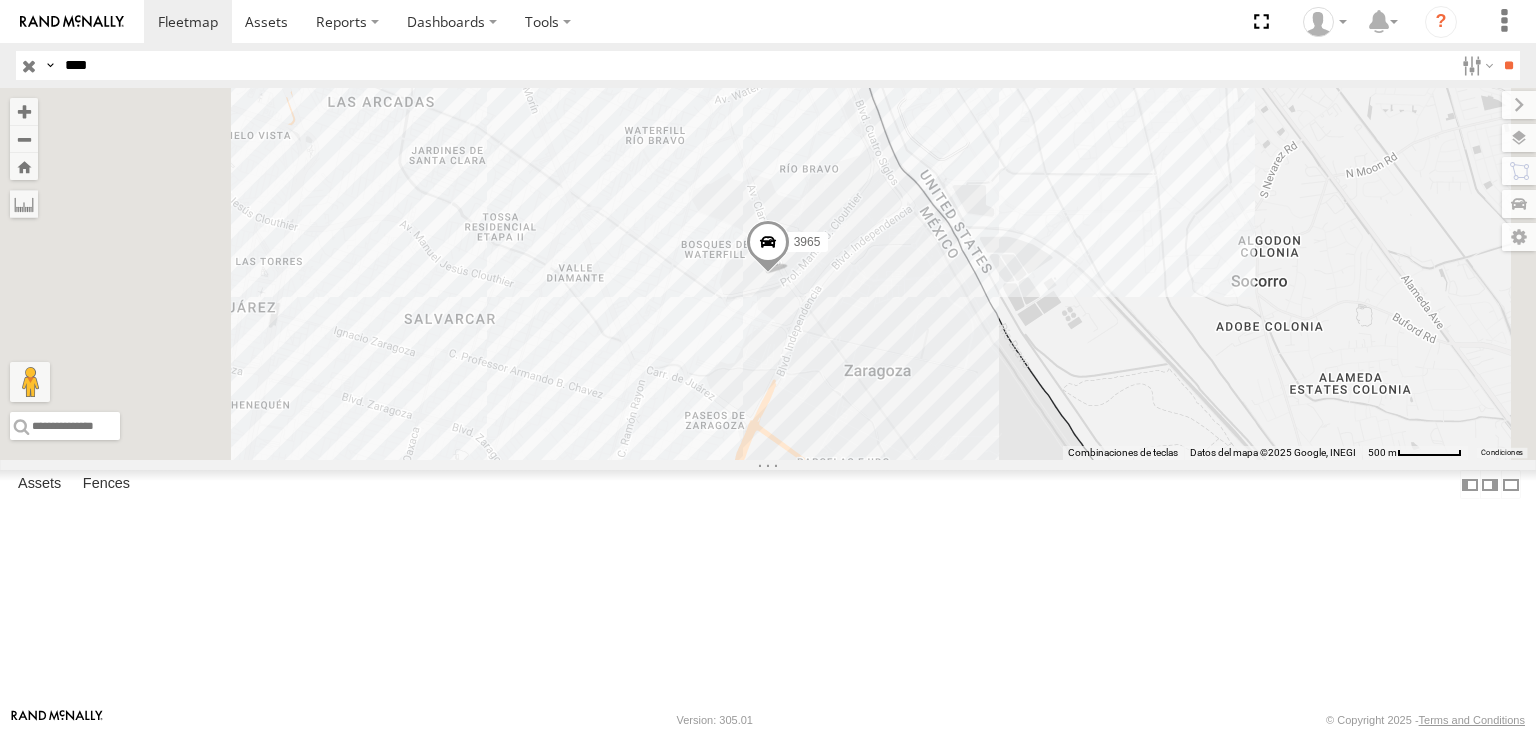 click on "**" at bounding box center (1508, 65) 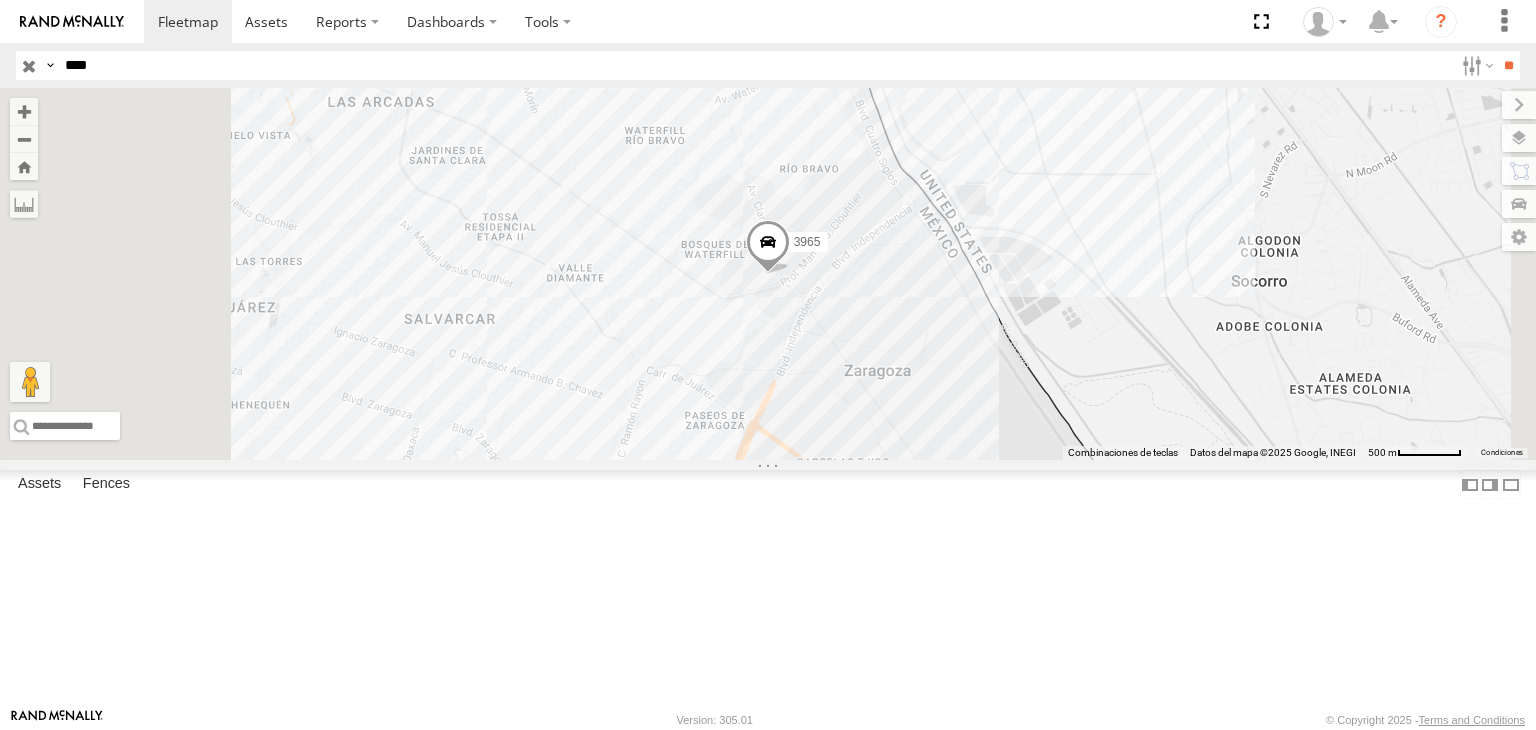 click on "JOHNSON CONTROLS" at bounding box center [0, 0] 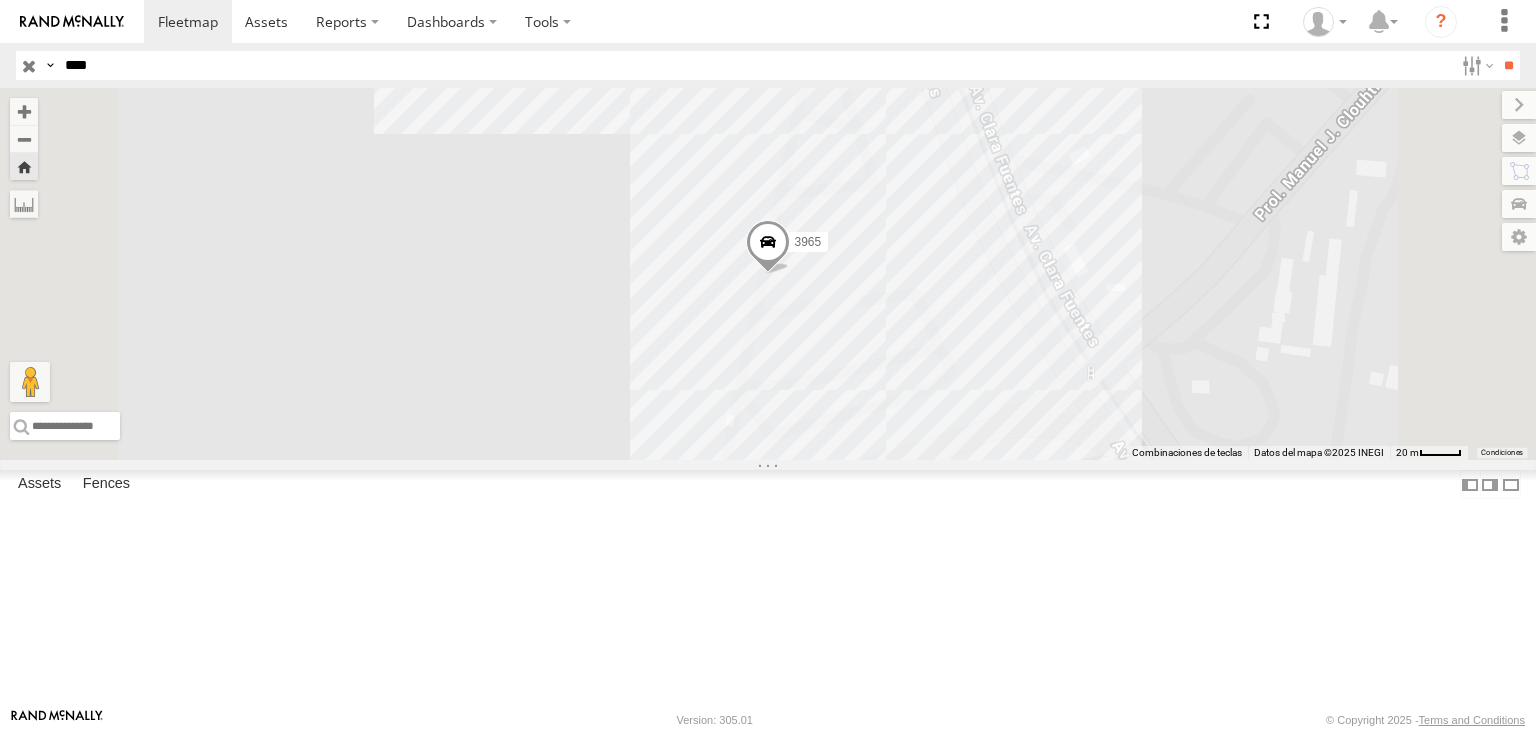 click at bounding box center [768, 247] 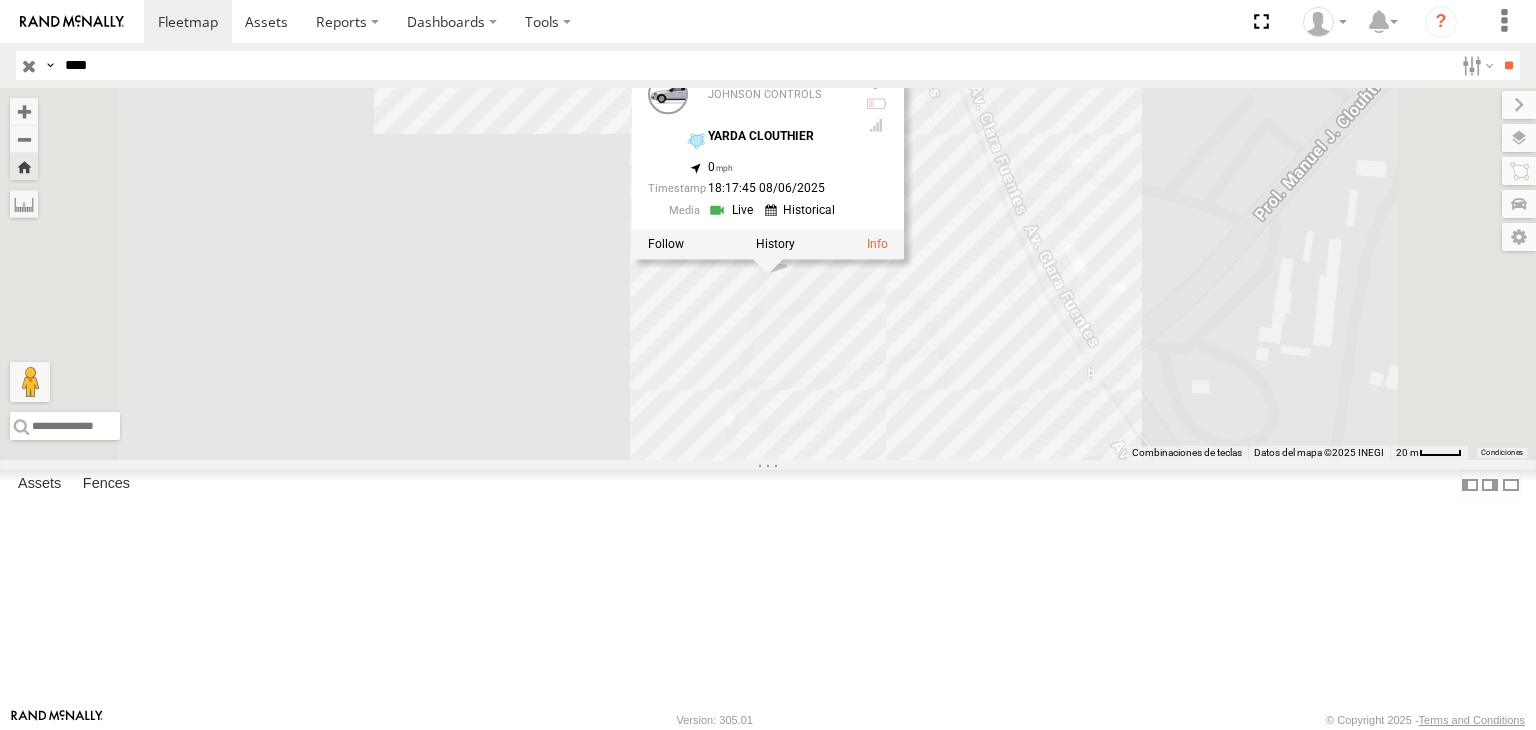 click at bounding box center (775, 244) 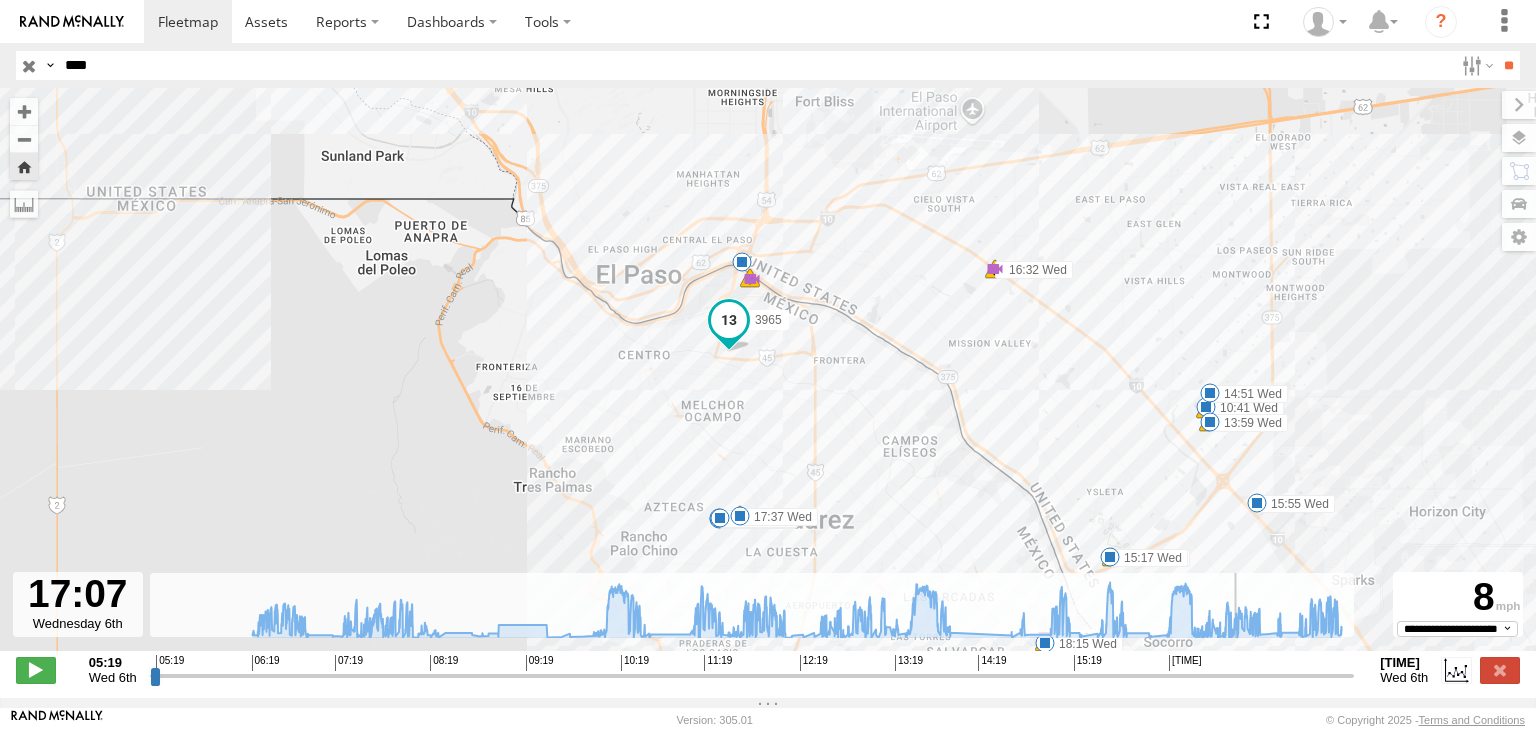 drag, startPoint x: 157, startPoint y: 689, endPoint x: 1216, endPoint y: 648, distance: 1059.7933 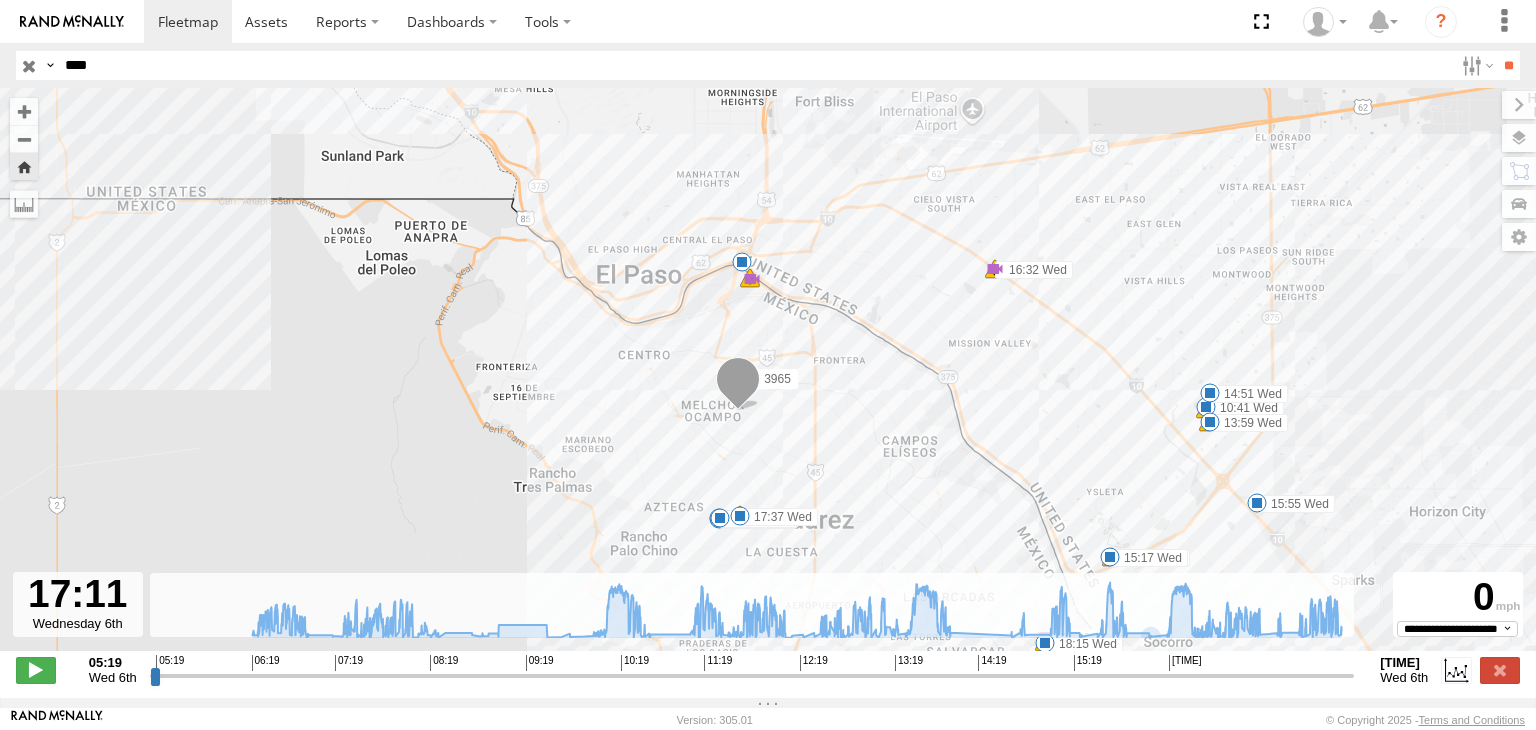 click on "****" at bounding box center [755, 65] 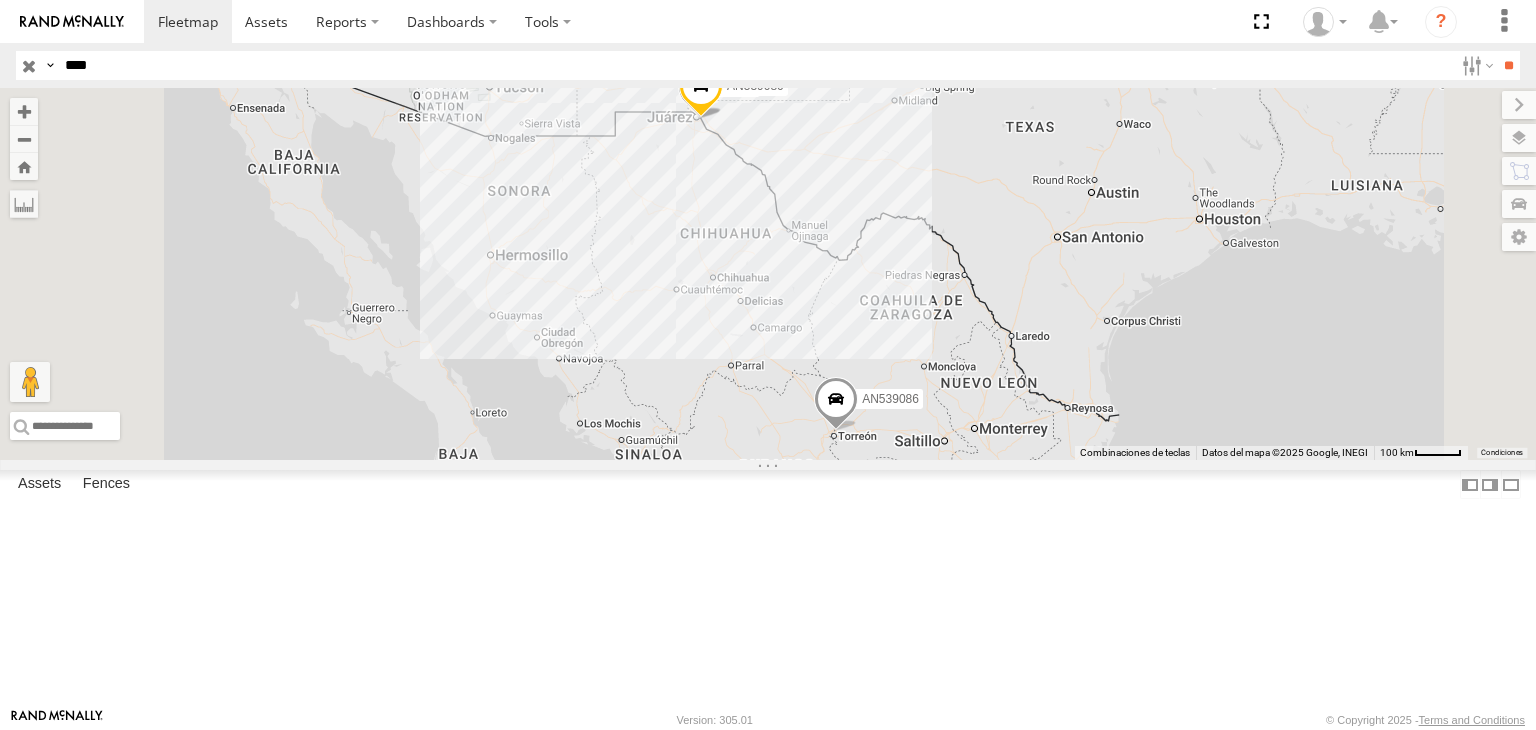 click on "AN539086
CAJAS" at bounding box center (0, 0) 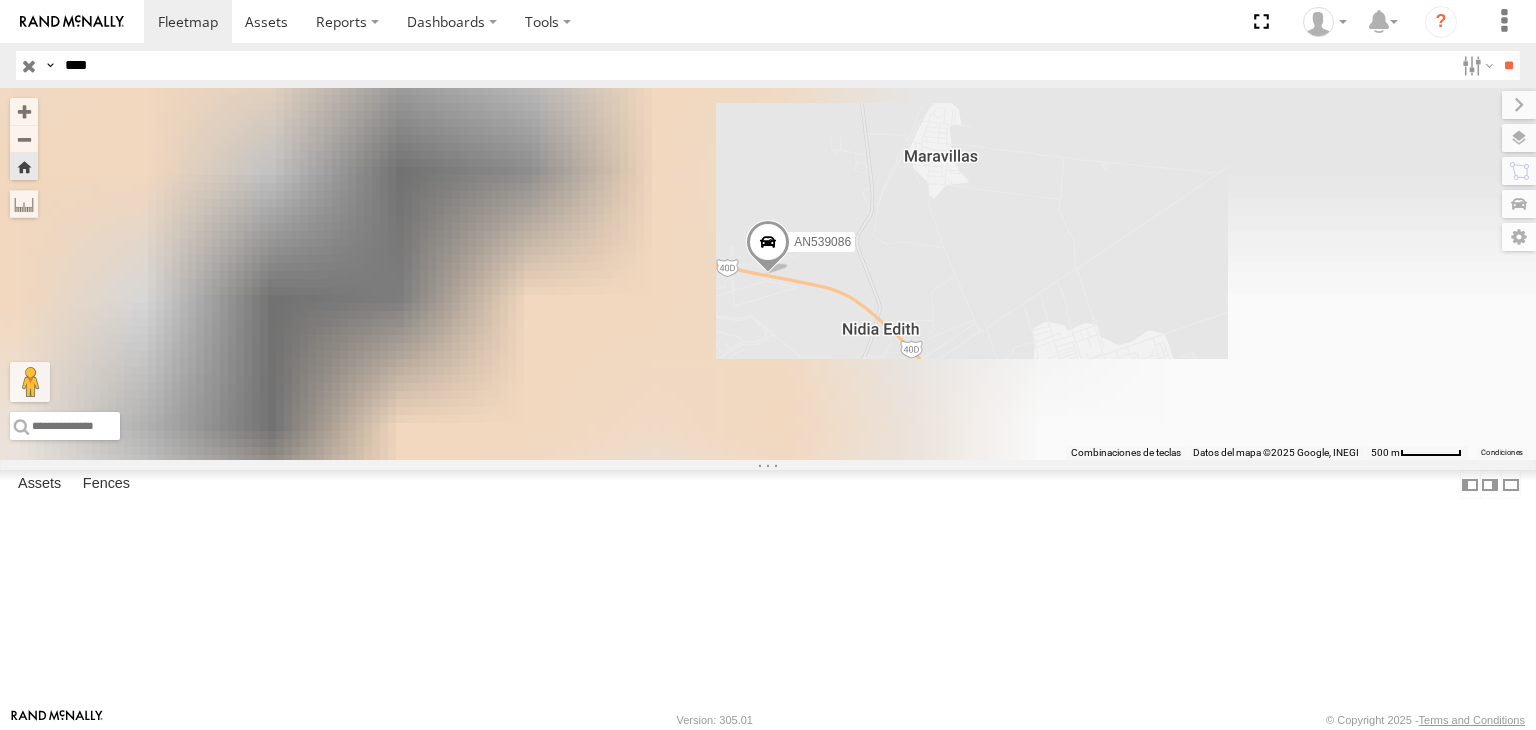 click on "3908" at bounding box center (0, 0) 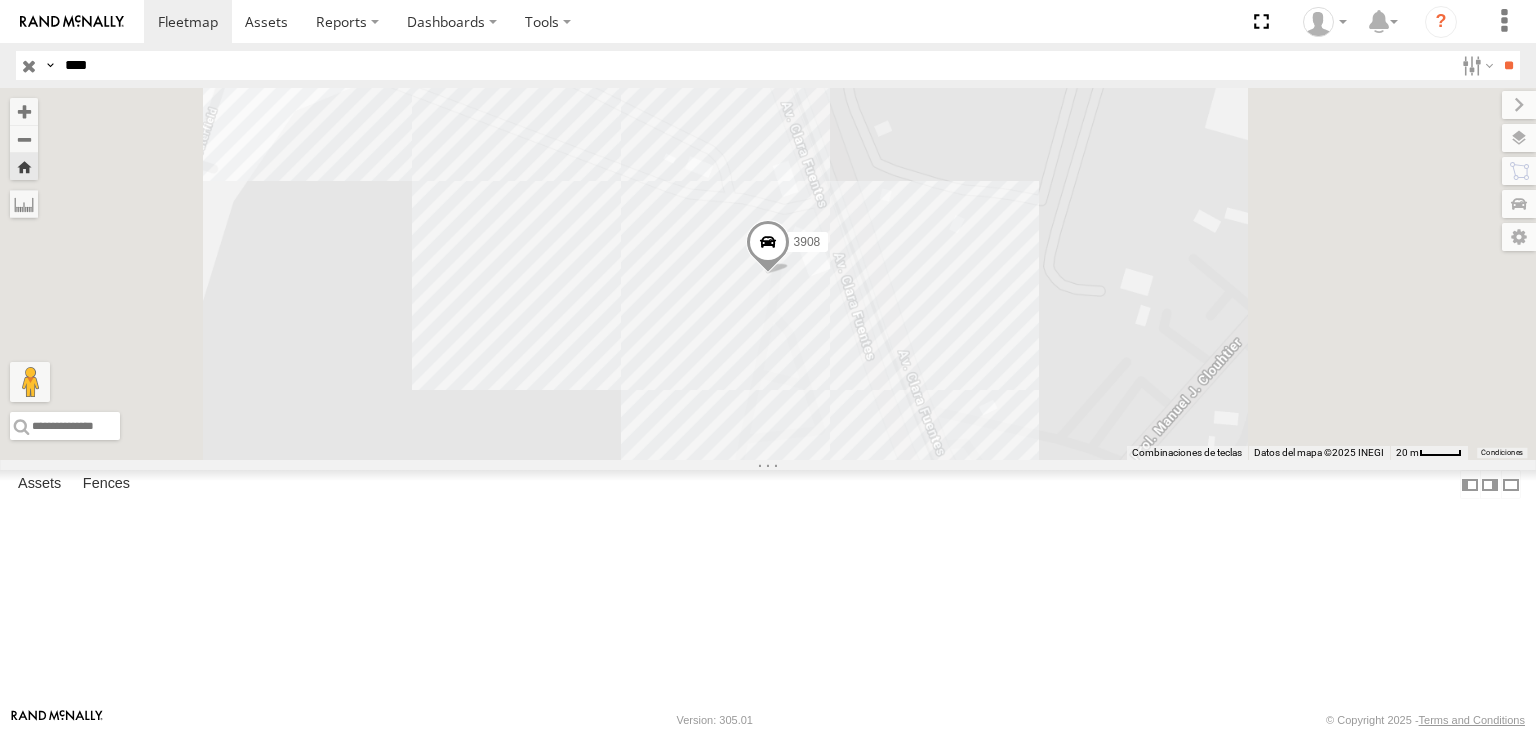 click at bounding box center [768, 247] 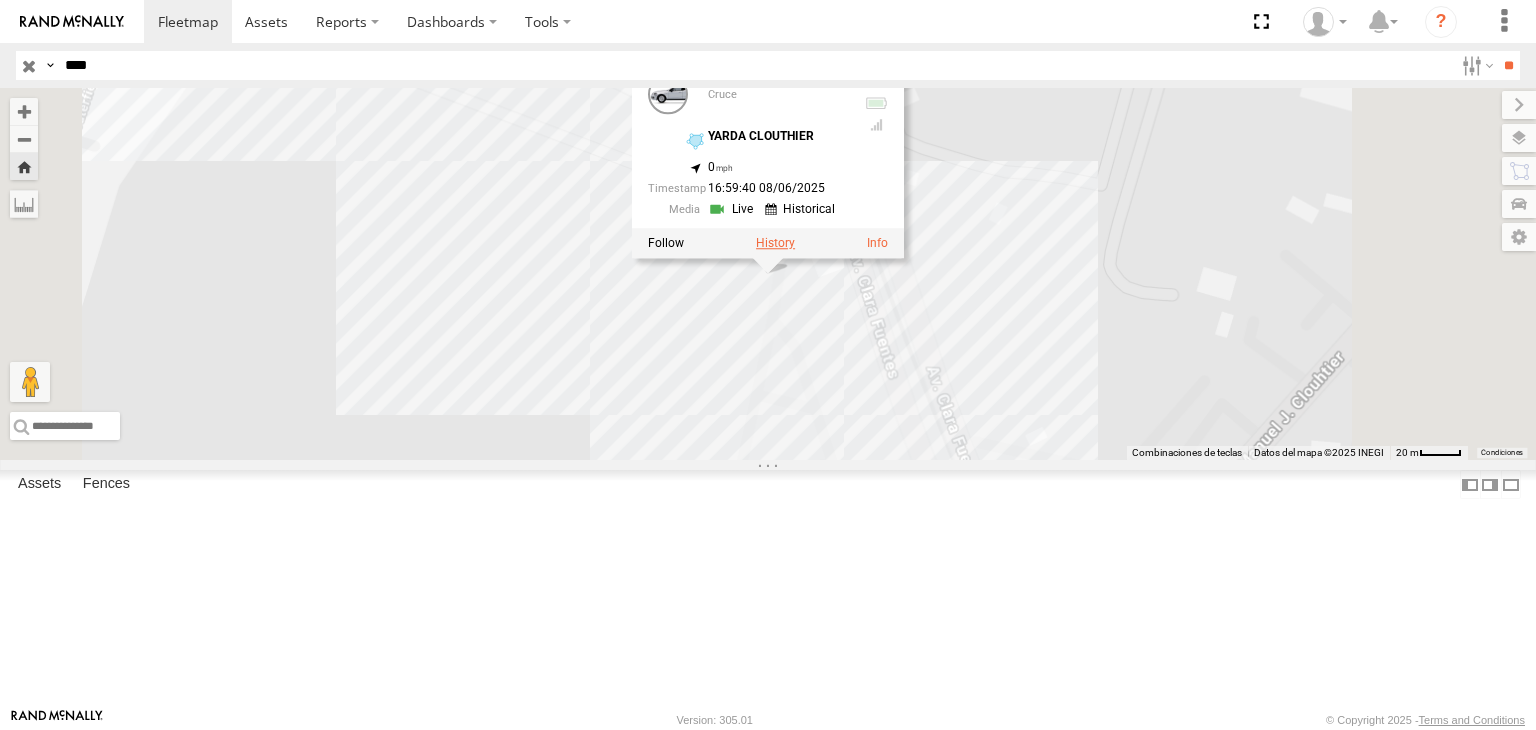 click at bounding box center (775, 244) 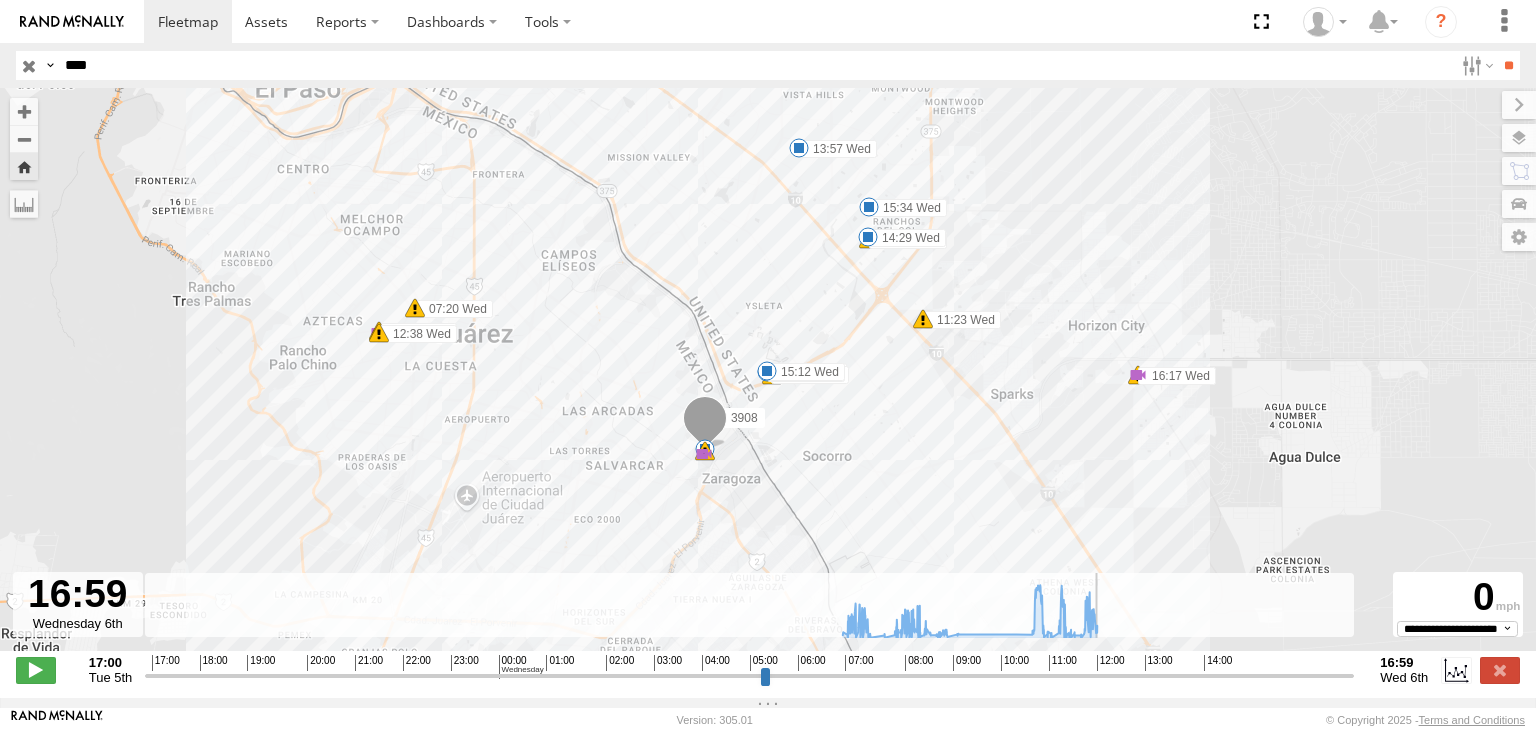 drag, startPoint x: 152, startPoint y: 688, endPoint x: 1350, endPoint y: 657, distance: 1198.401 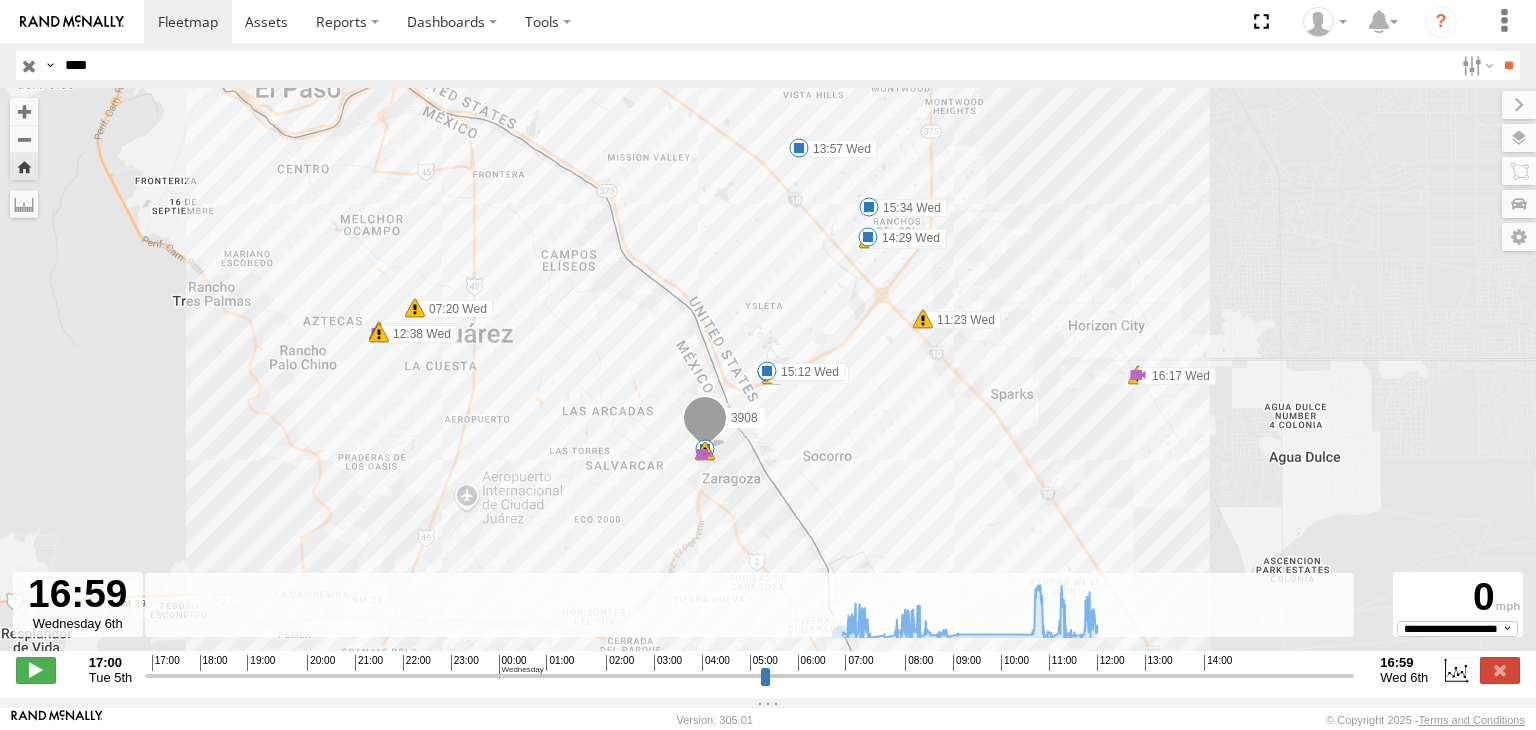 click on "****" at bounding box center [755, 65] 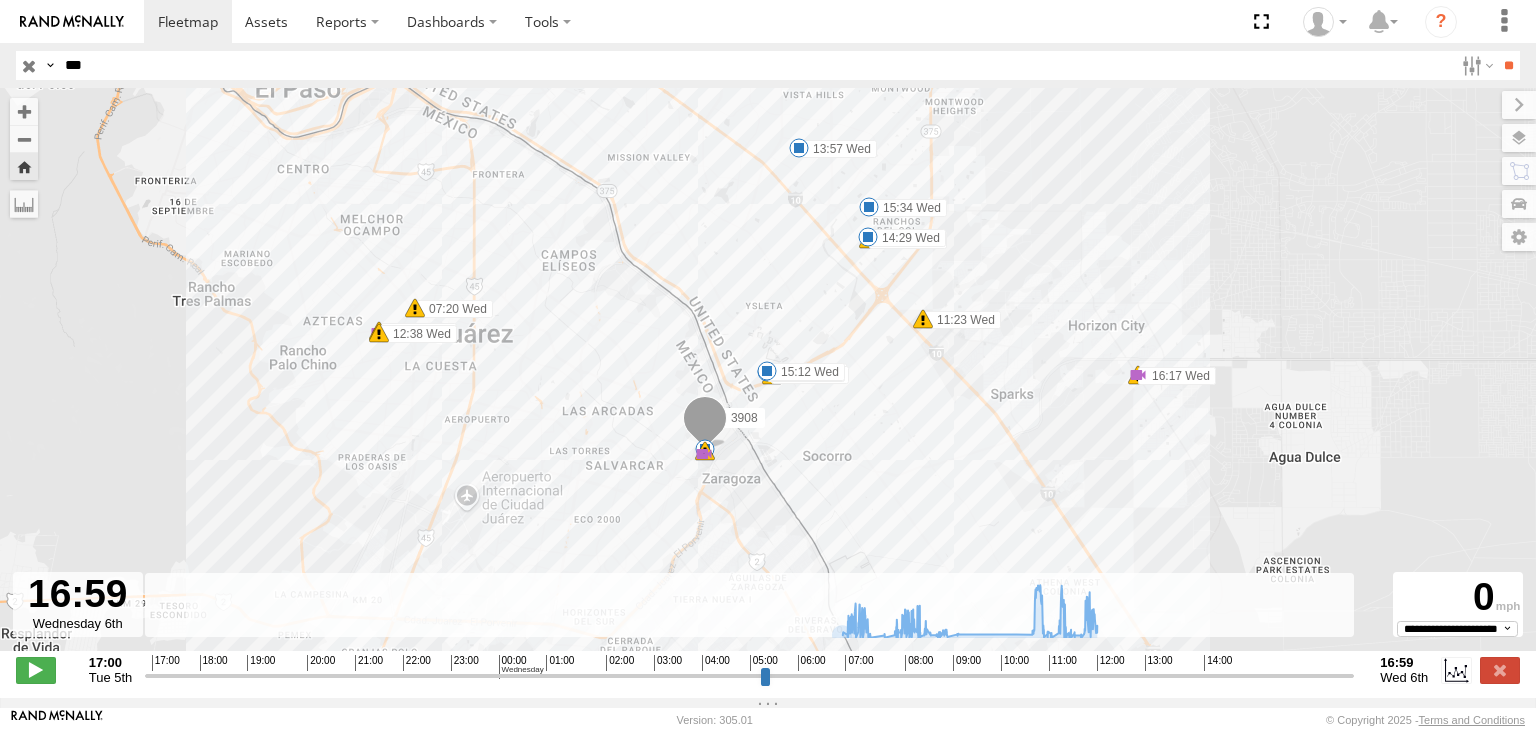type on "***" 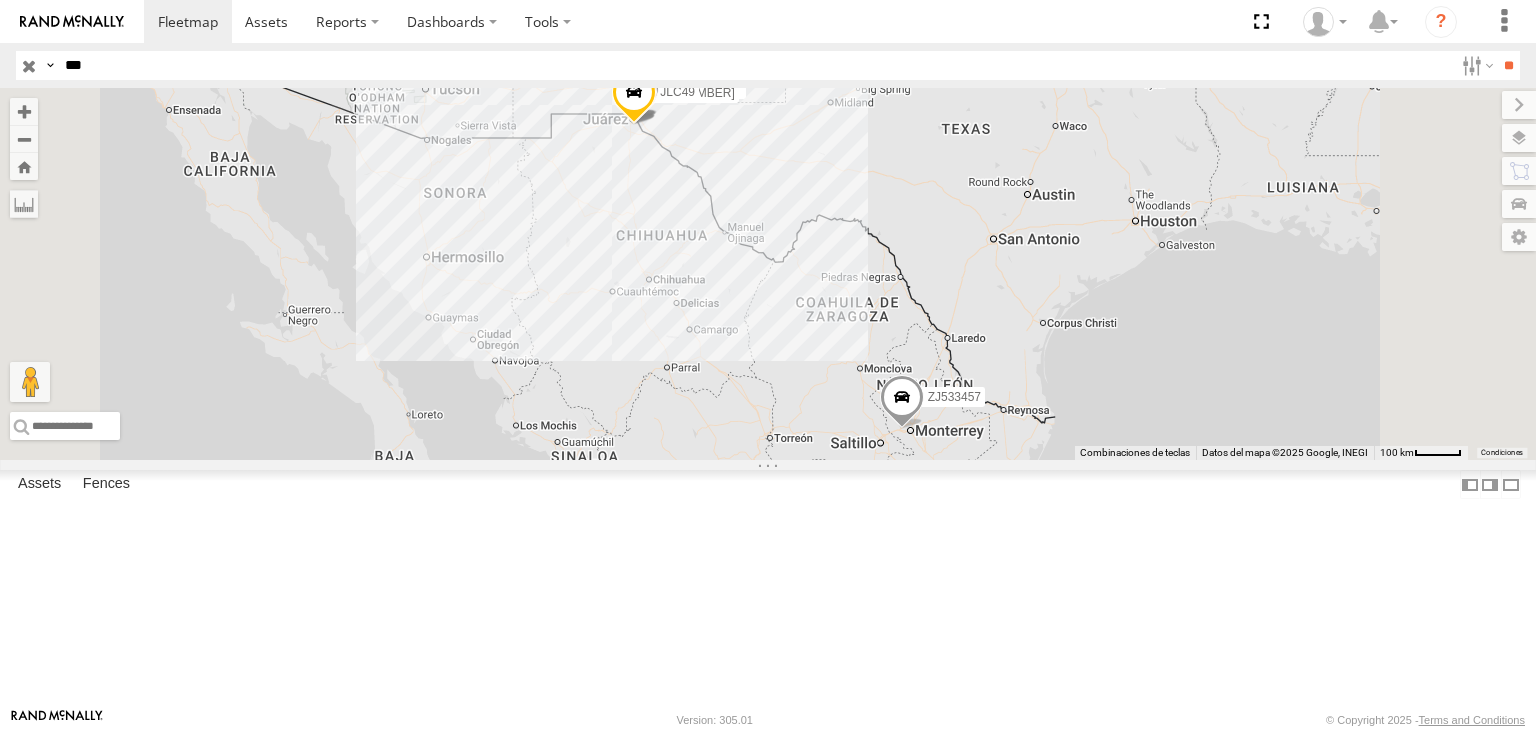click on "Locales" at bounding box center [0, 0] 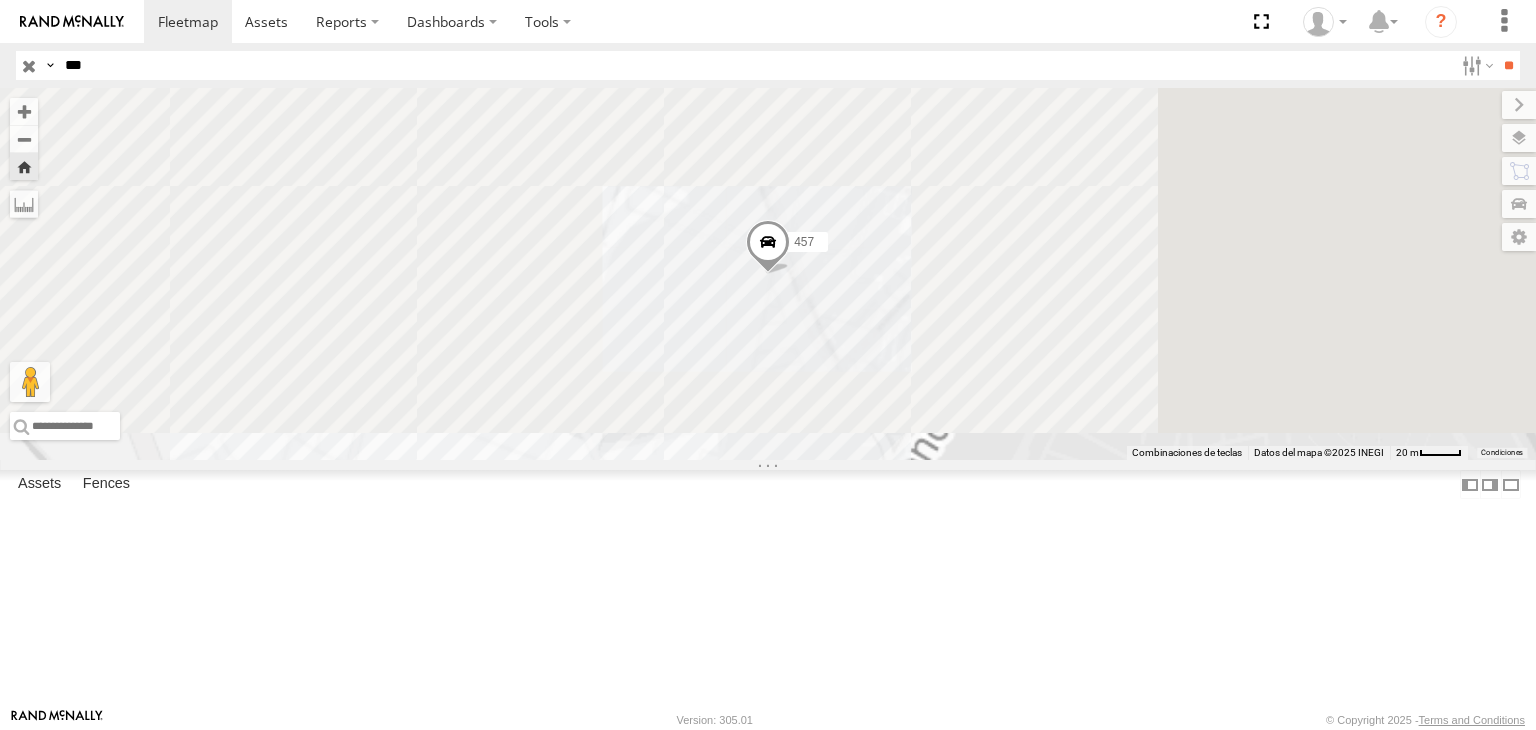 click at bounding box center (768, 247) 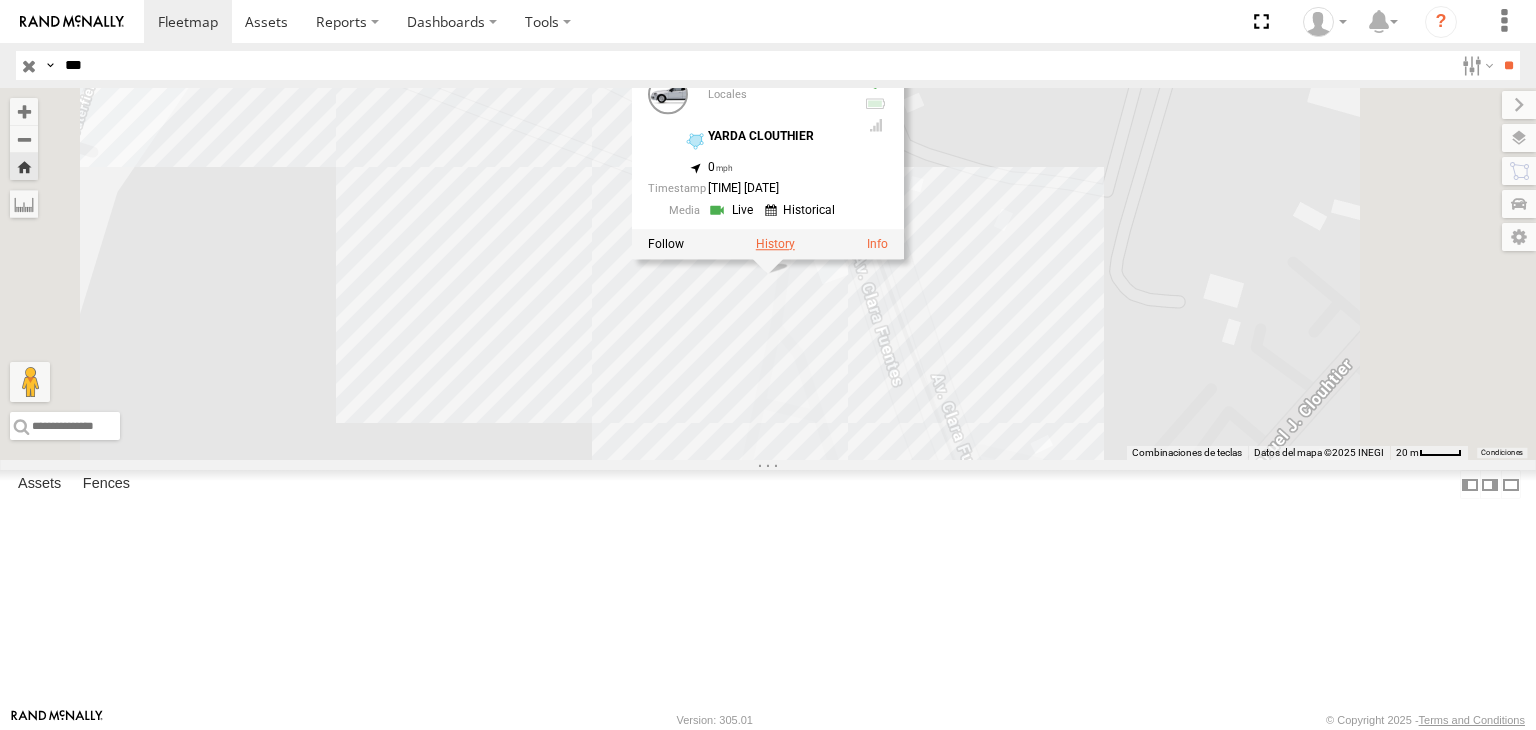 click at bounding box center (775, 244) 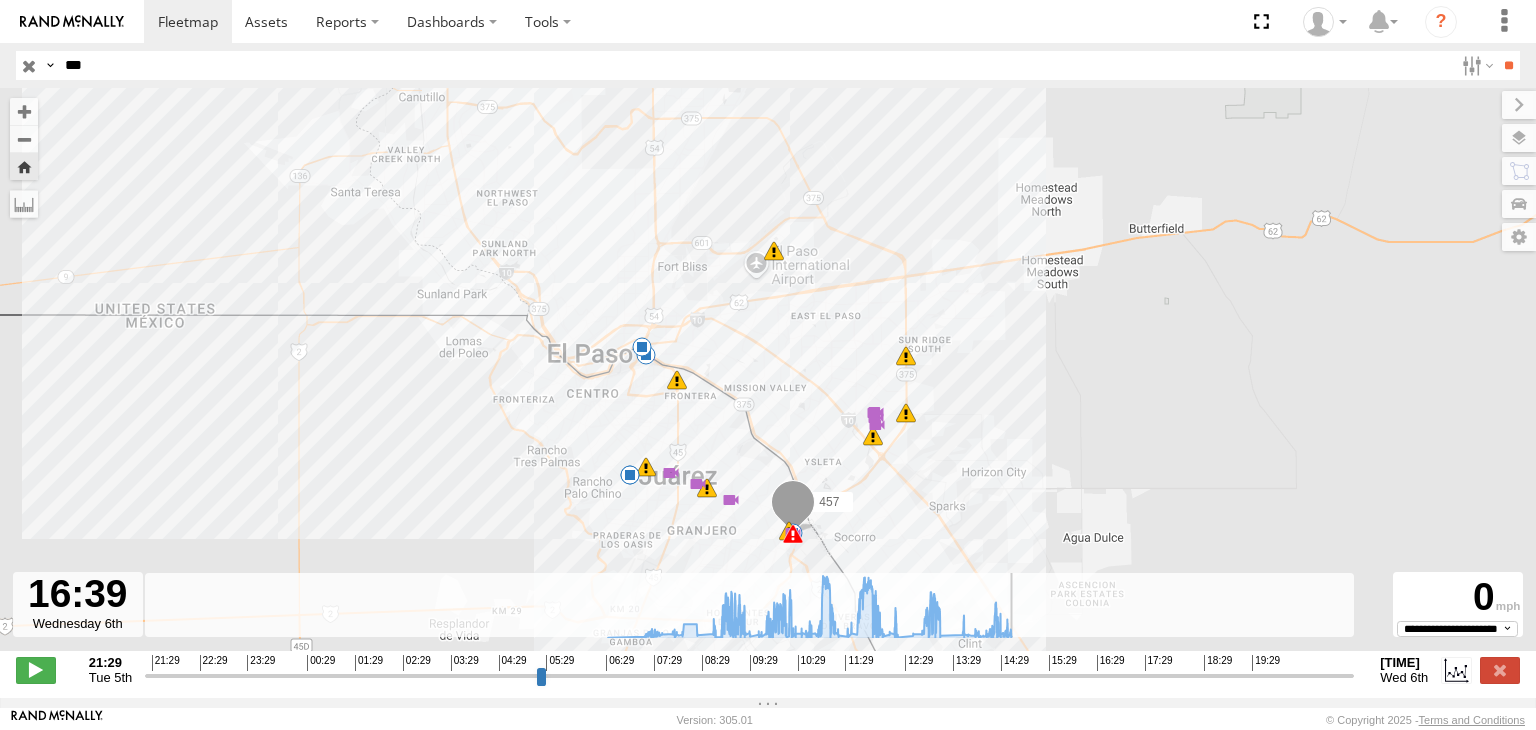 drag, startPoint x: 159, startPoint y: 684, endPoint x: 1124, endPoint y: 681, distance: 965.00464 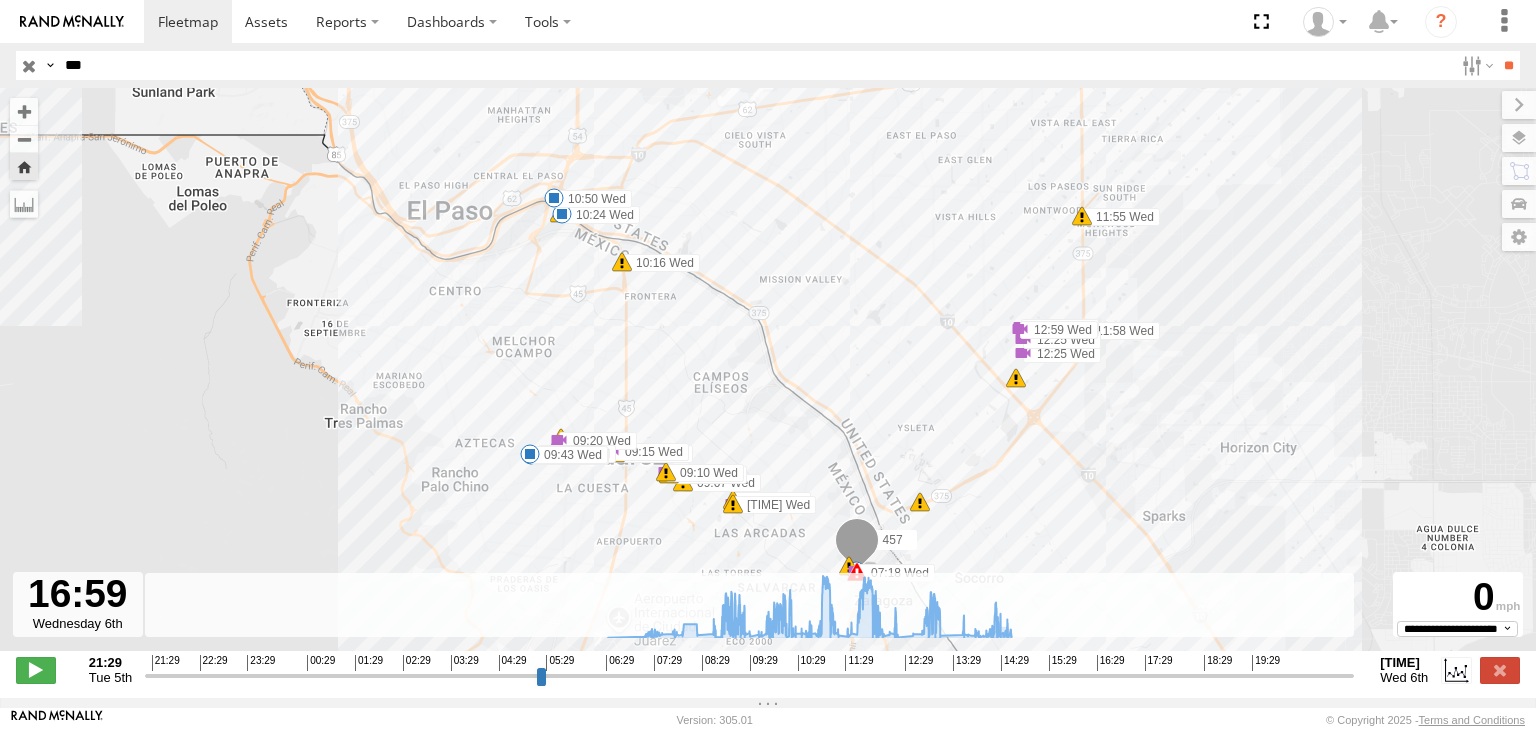 drag, startPoint x: 705, startPoint y: 530, endPoint x: 722, endPoint y: 436, distance: 95.524864 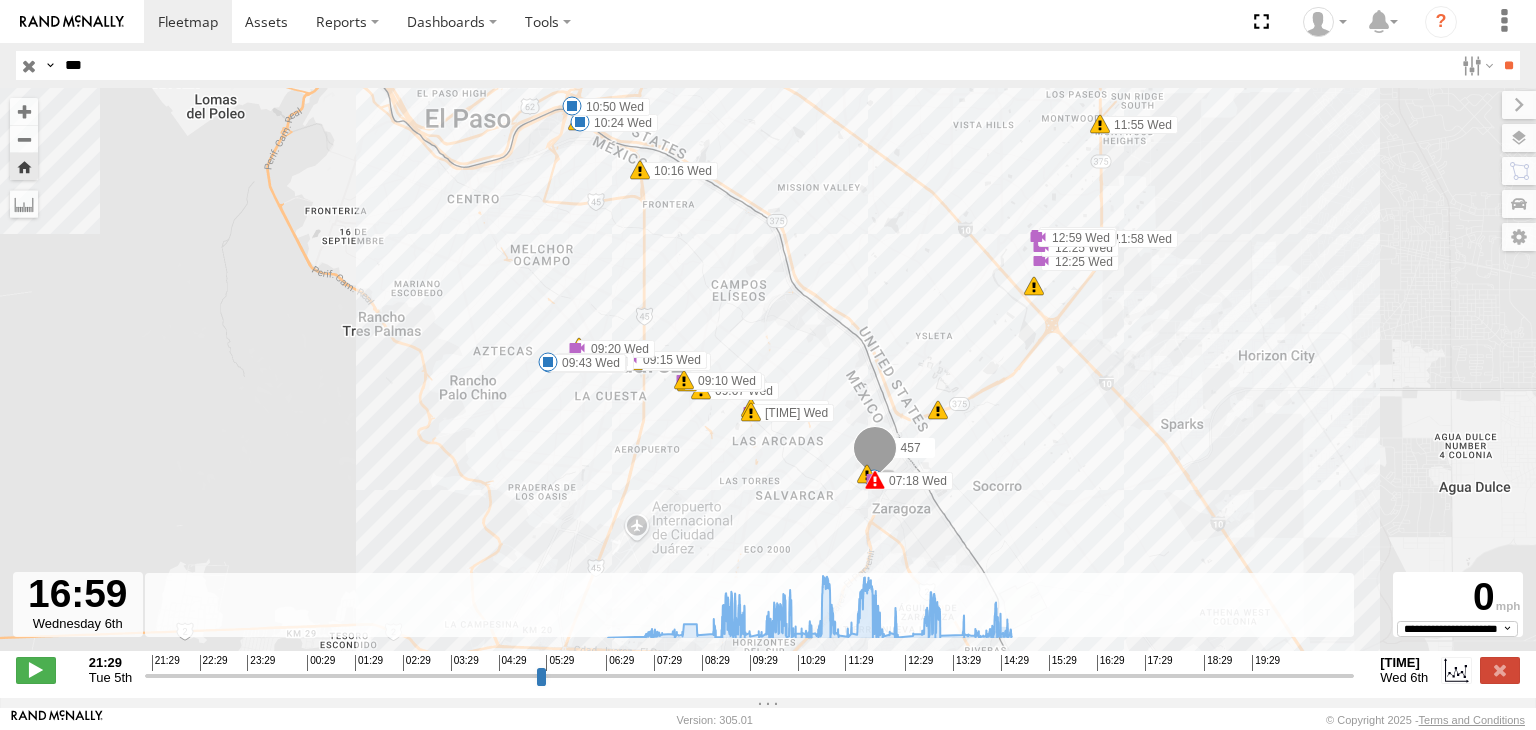 click on "***" at bounding box center (755, 65) 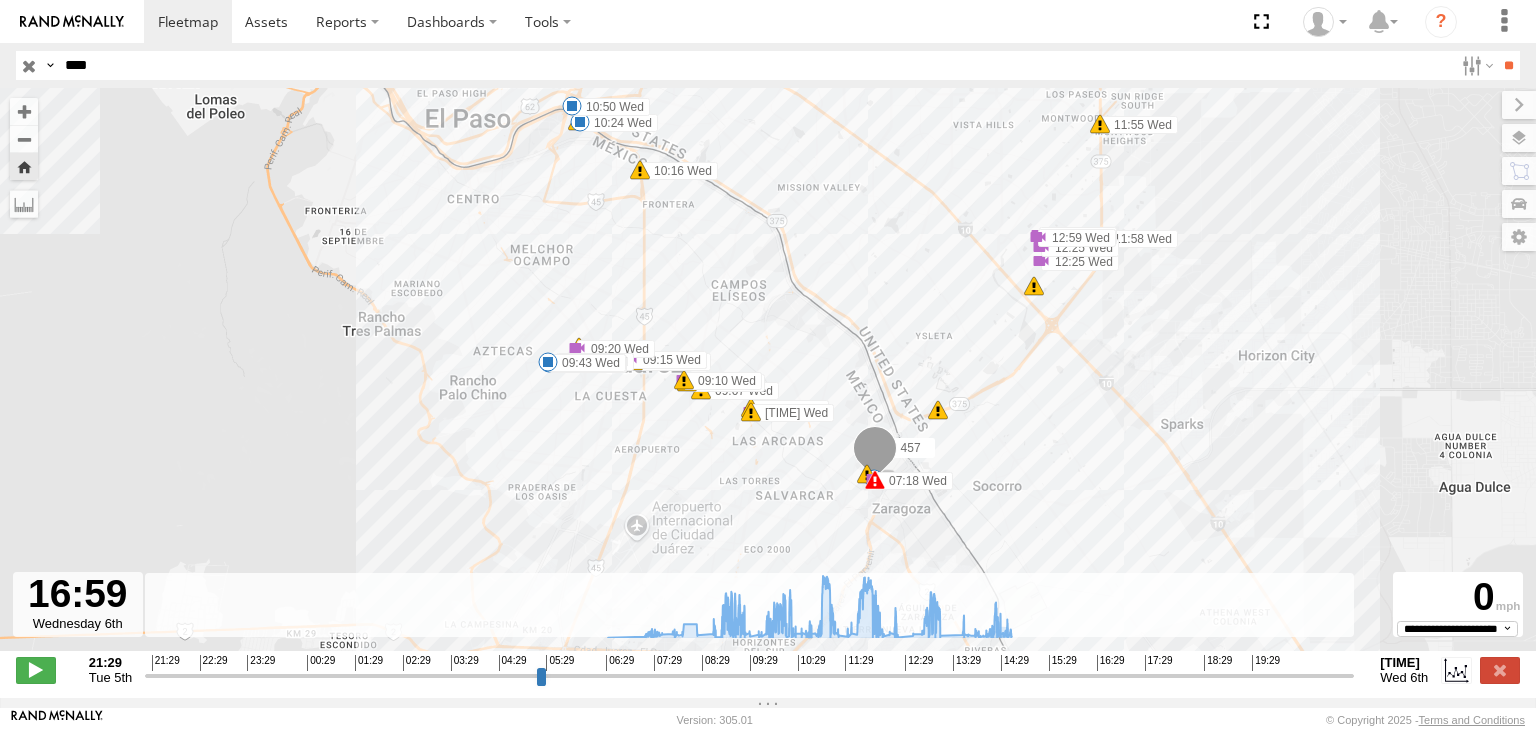 type on "****" 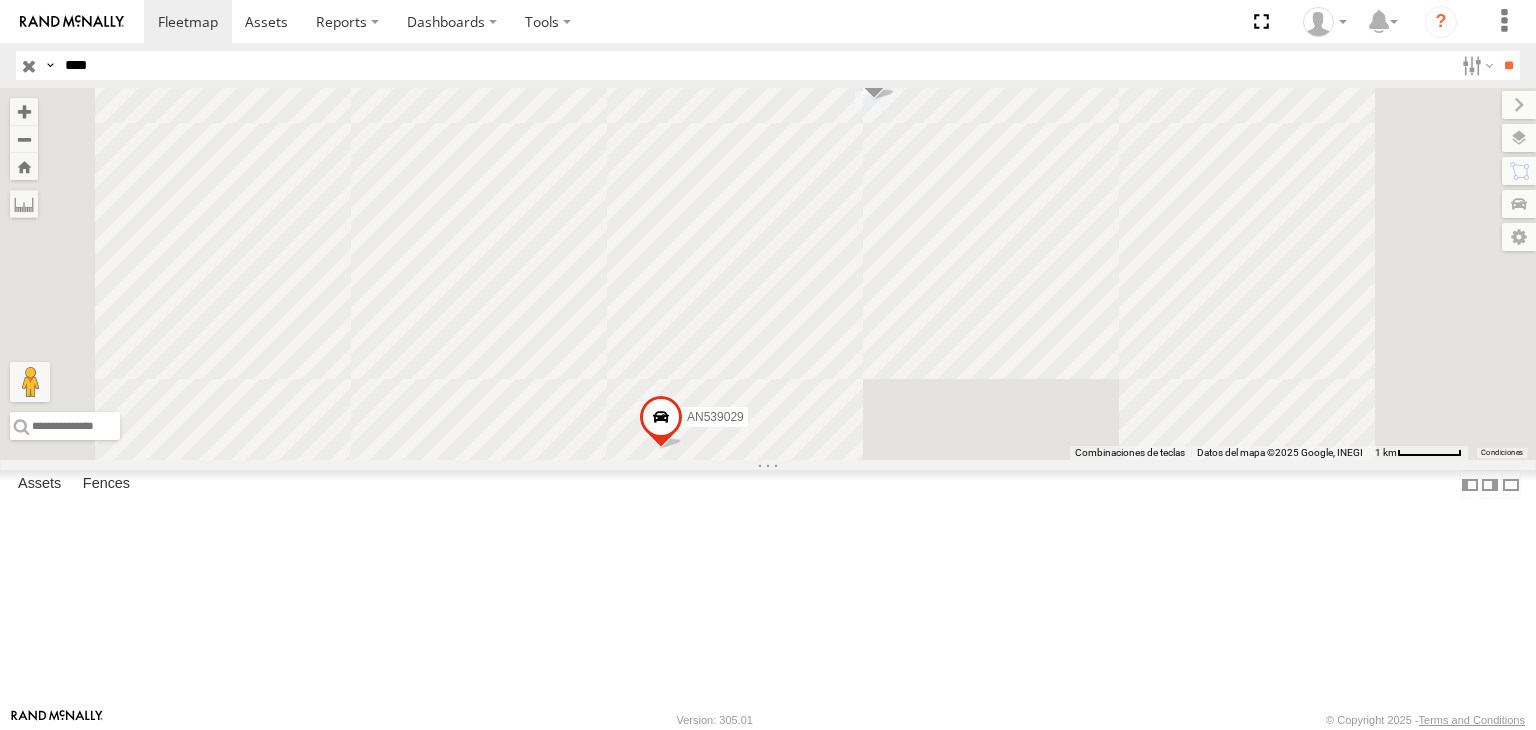 click on "Cruce" at bounding box center (0, 0) 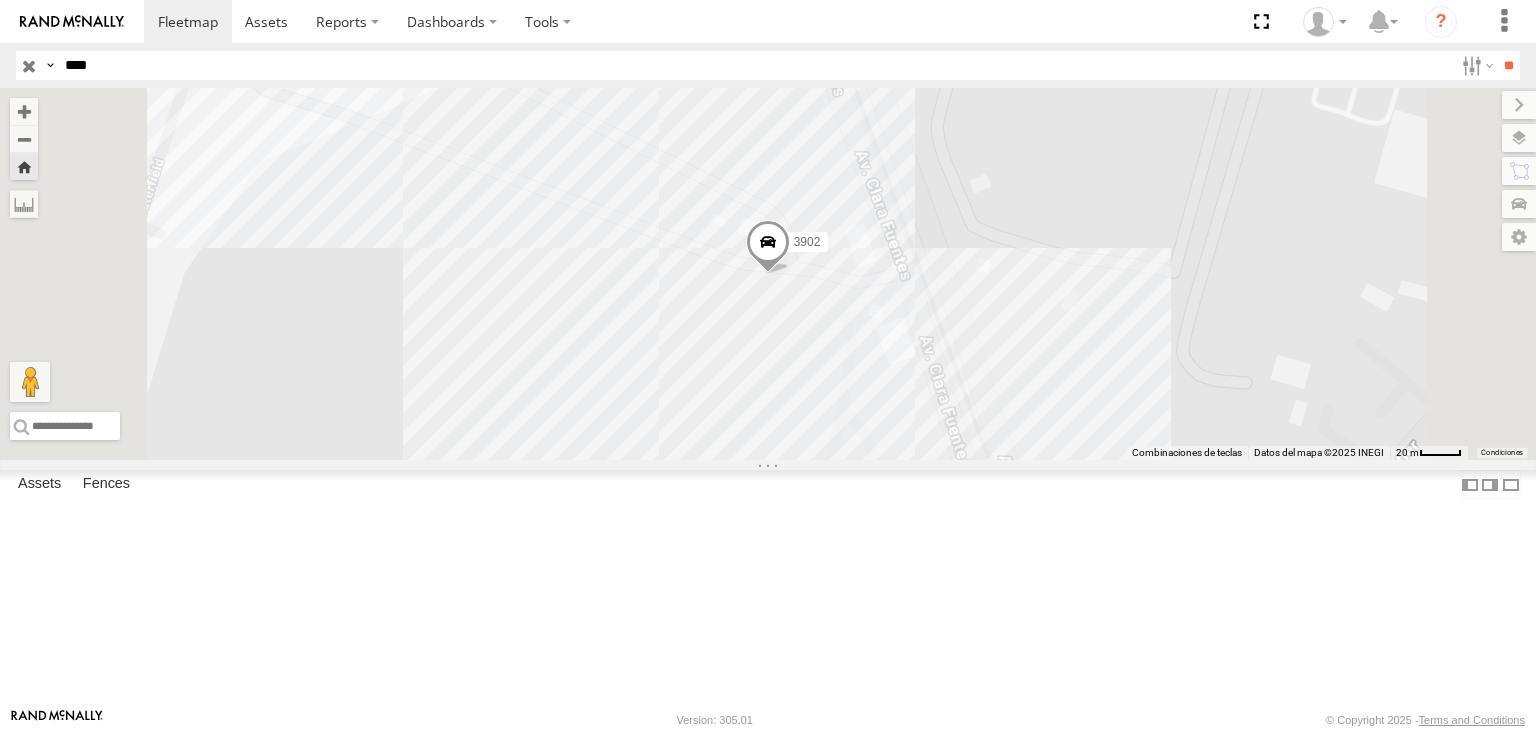 click at bounding box center (768, 247) 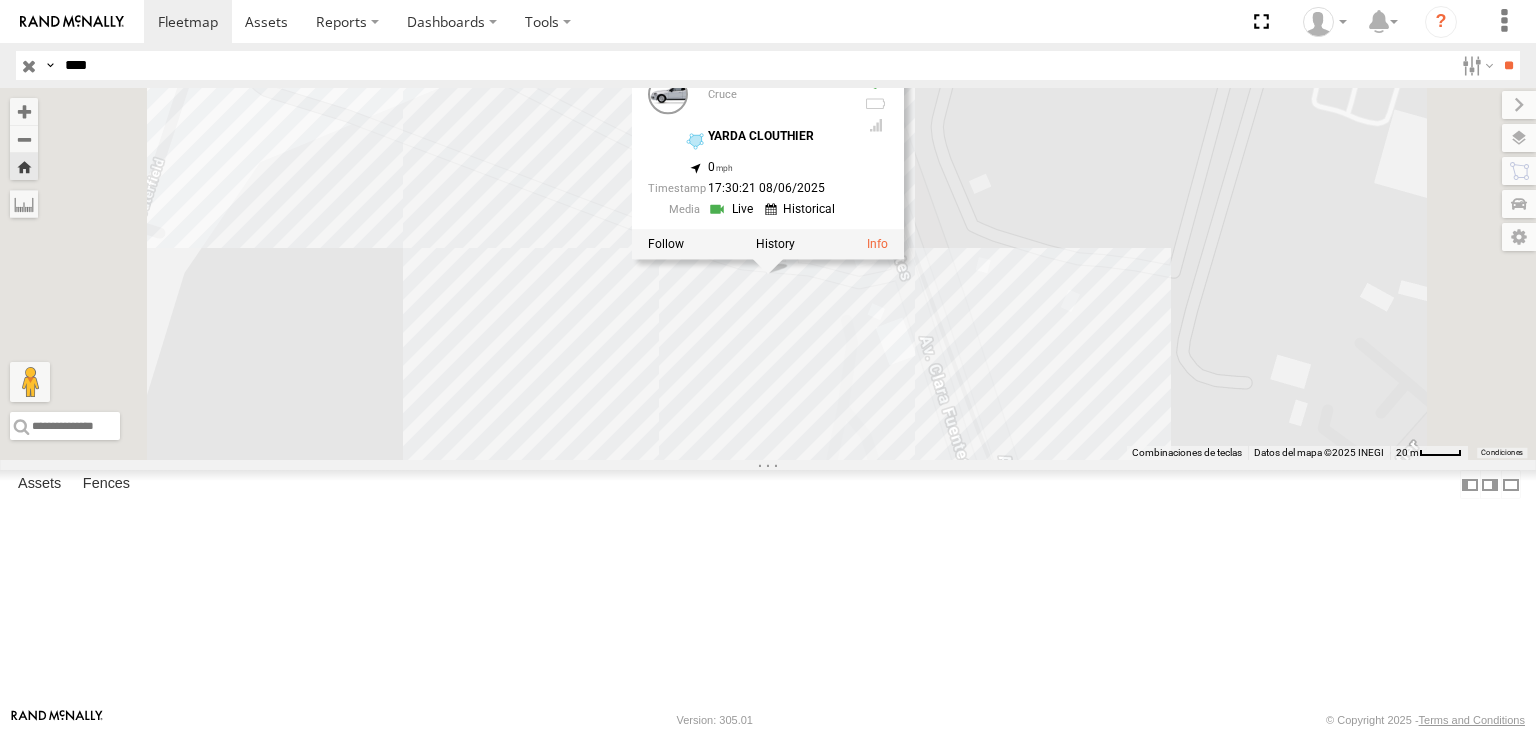 click at bounding box center (775, 244) 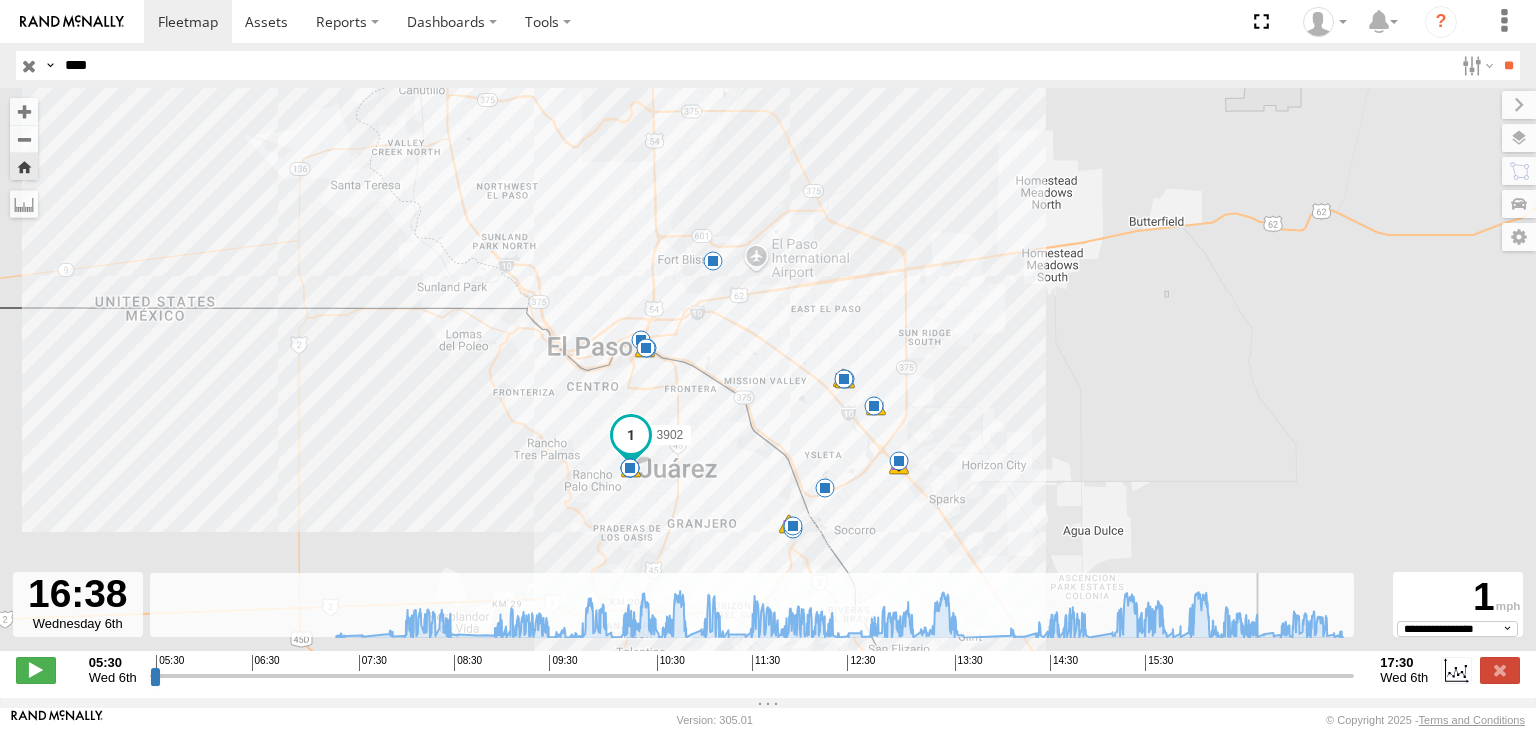 drag, startPoint x: 155, startPoint y: 685, endPoint x: 1263, endPoint y: 657, distance: 1108.3538 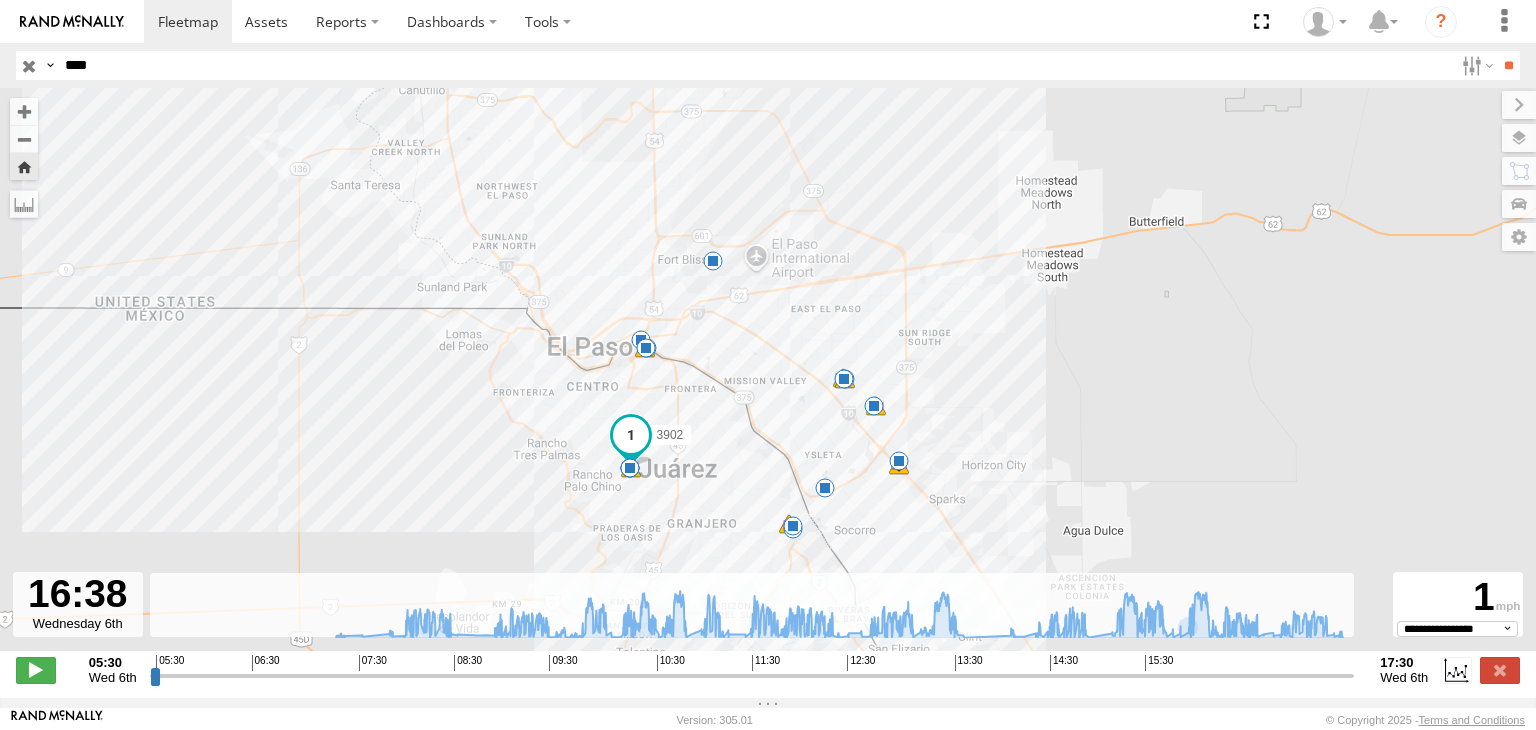 click on "****" at bounding box center [755, 65] 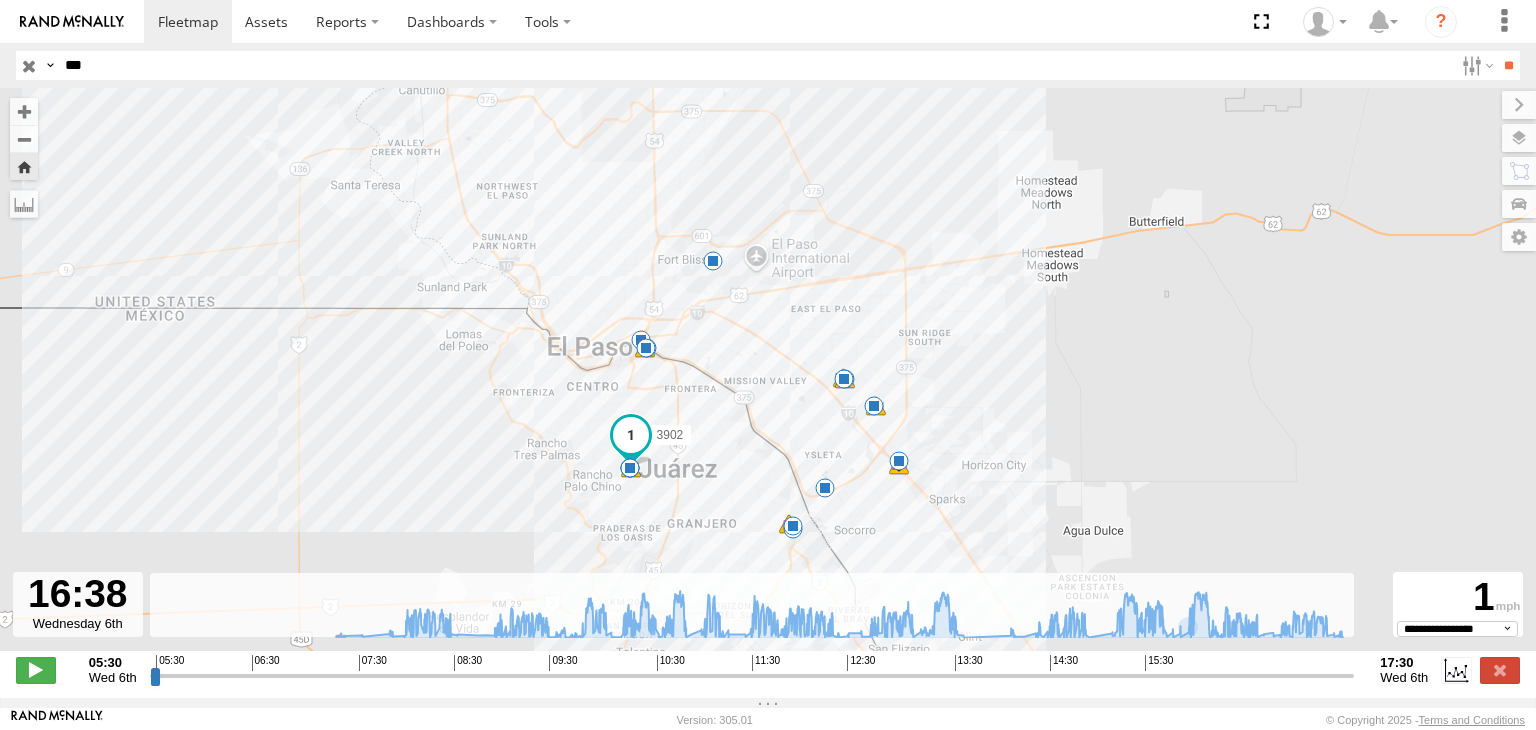 type on "***" 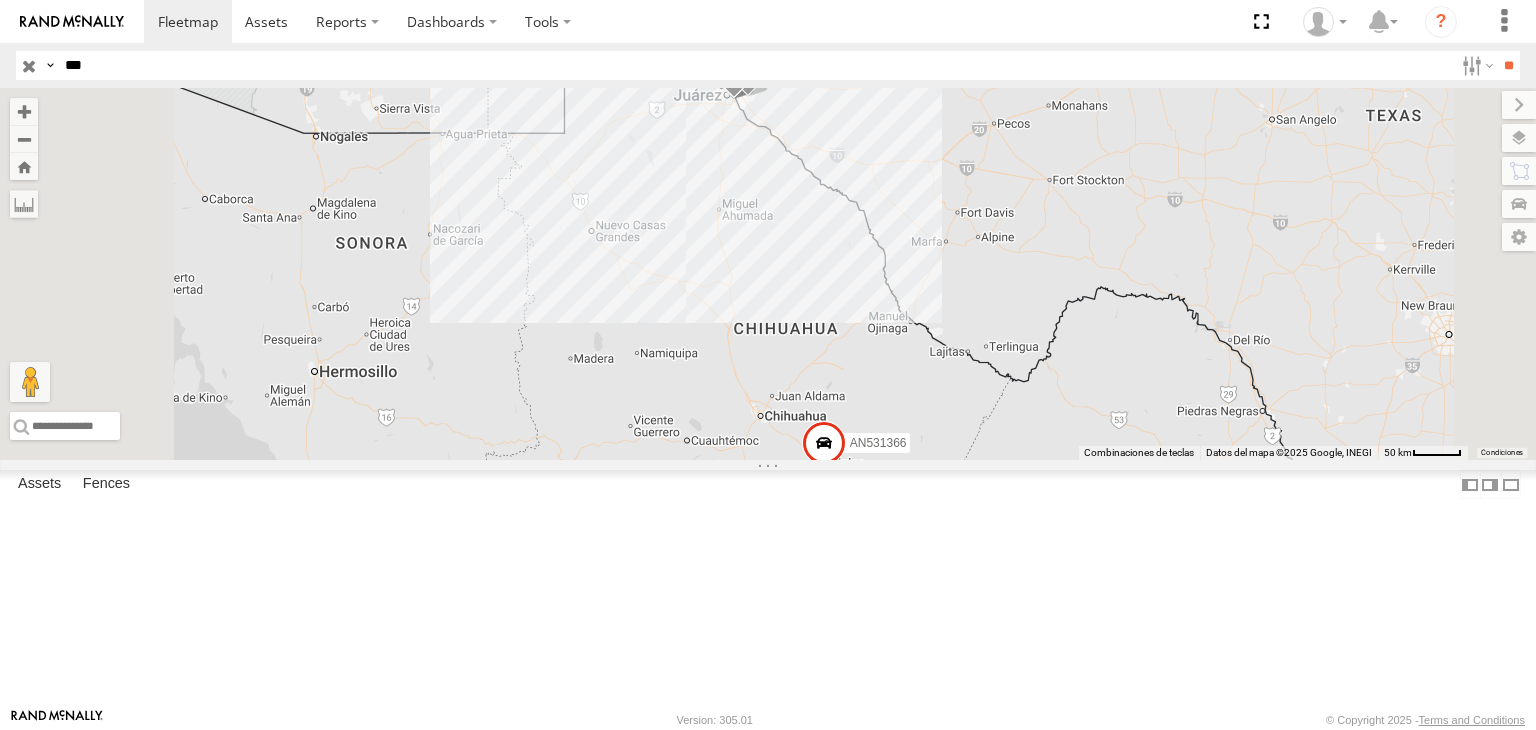 click on "313" at bounding box center (0, 0) 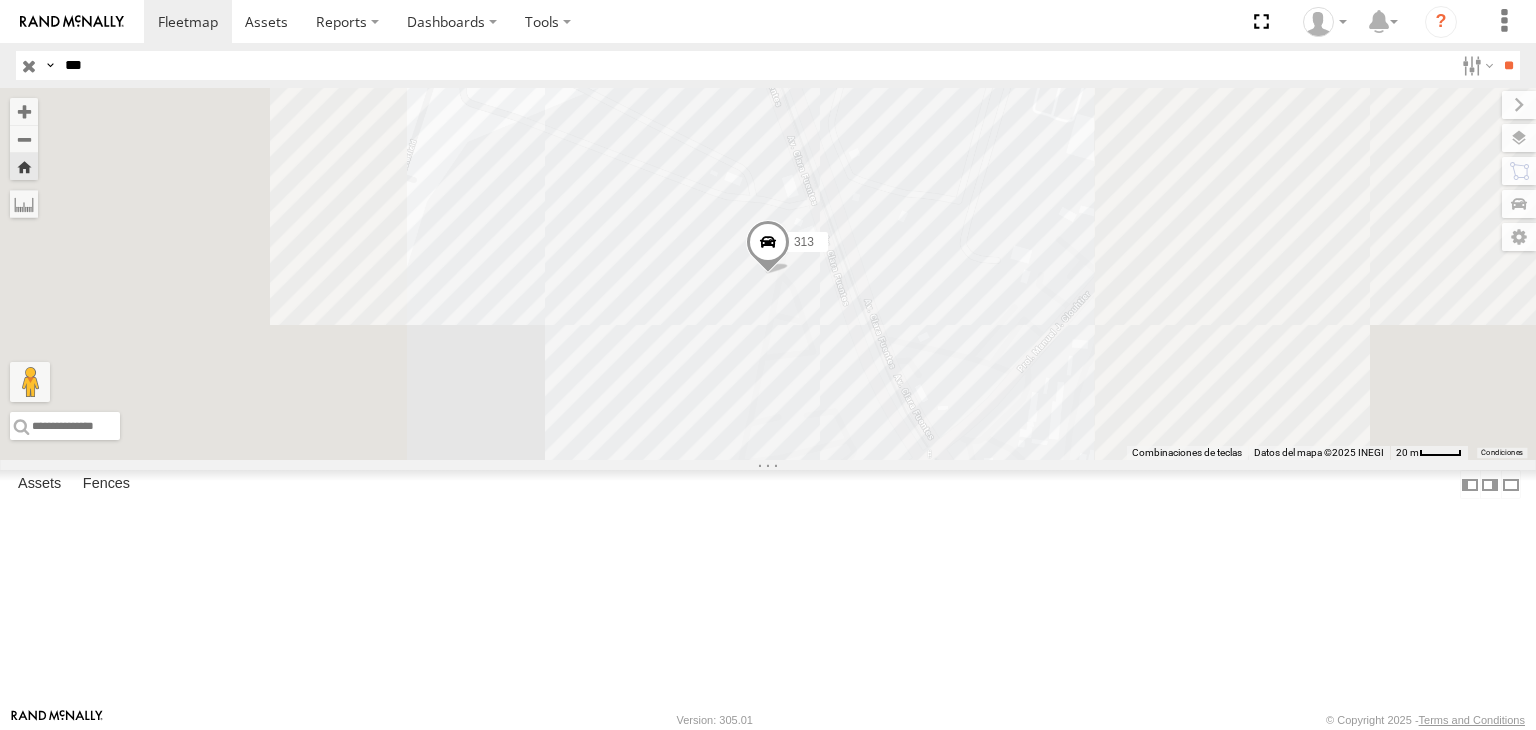 click at bounding box center (768, 248) 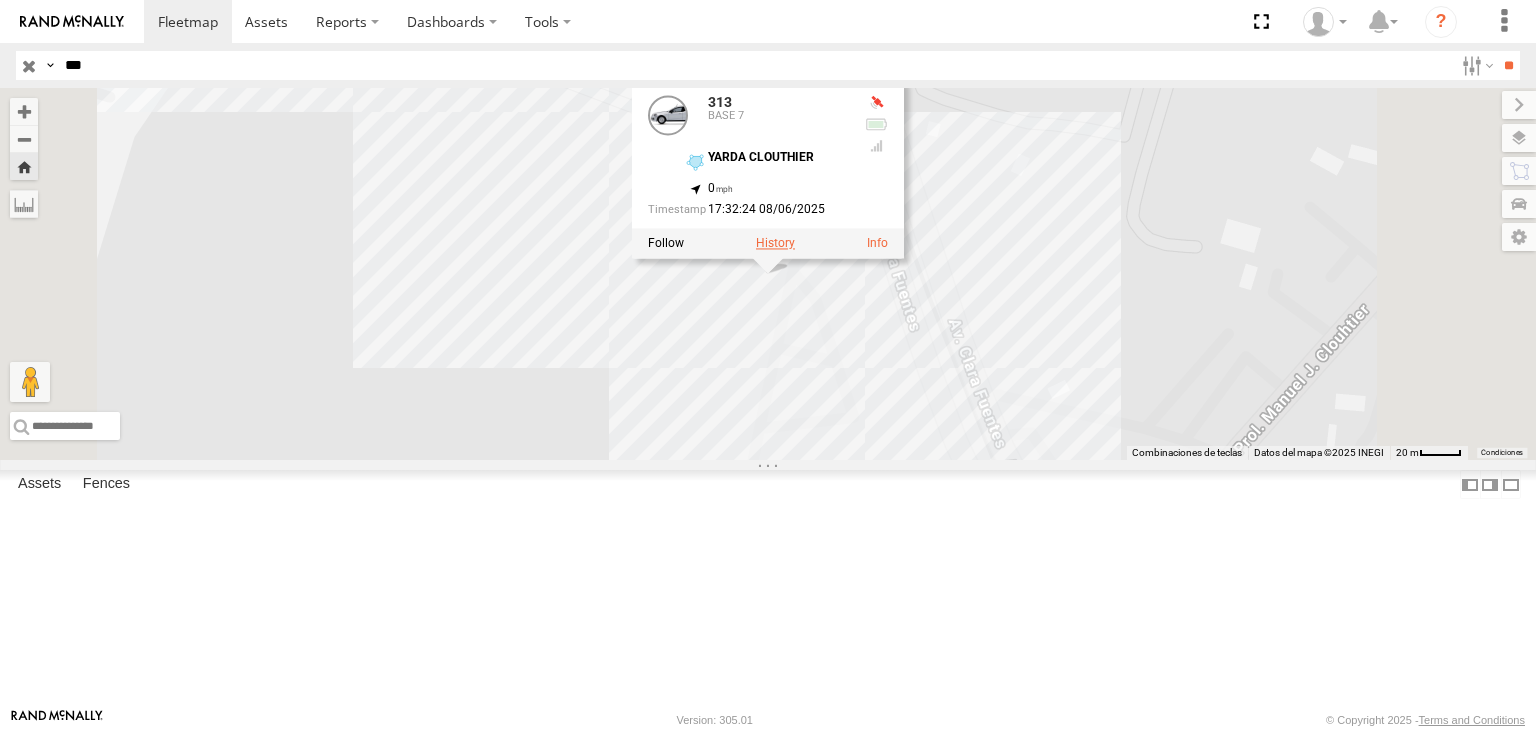 click at bounding box center [775, 244] 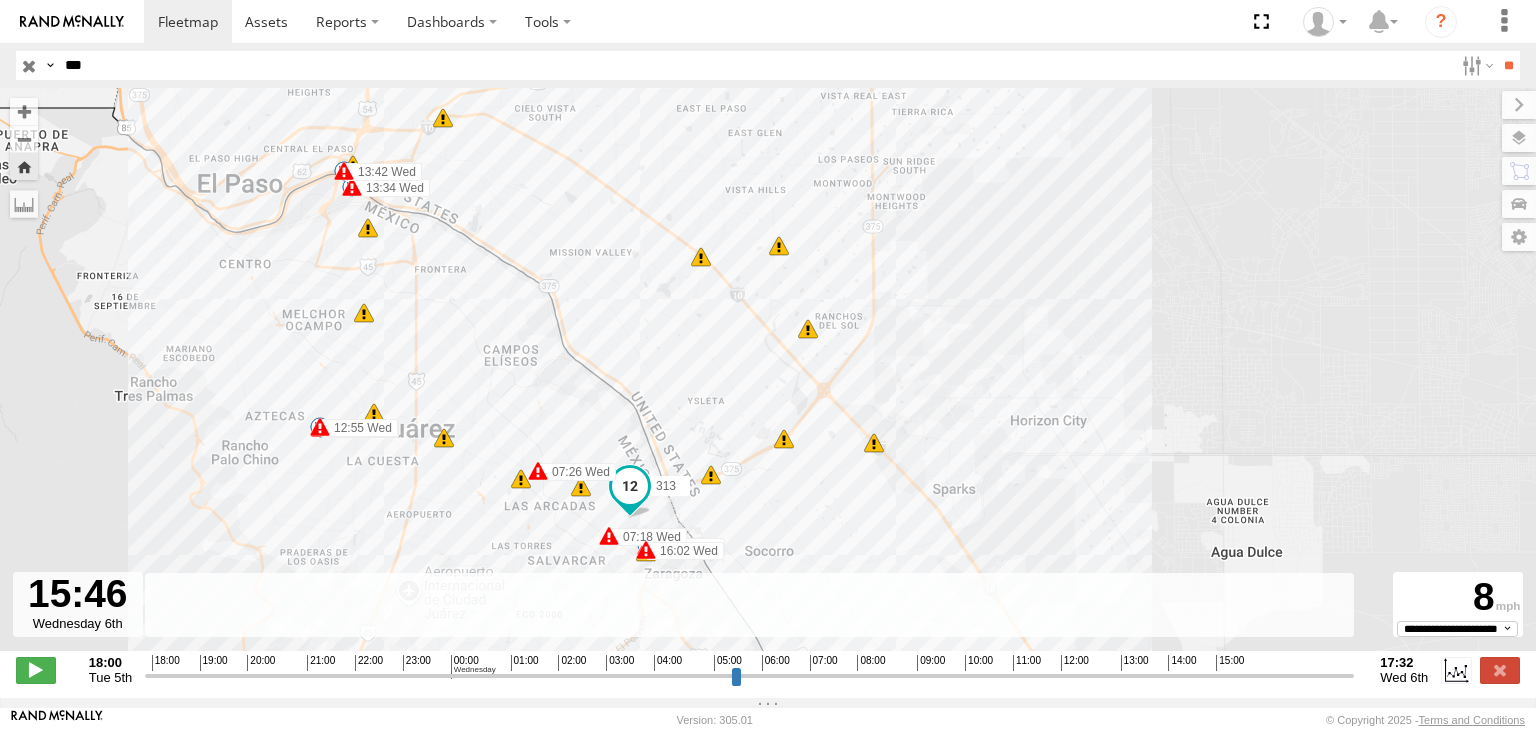 drag, startPoint x: 149, startPoint y: 685, endPoint x: 1260, endPoint y: 629, distance: 1112.4104 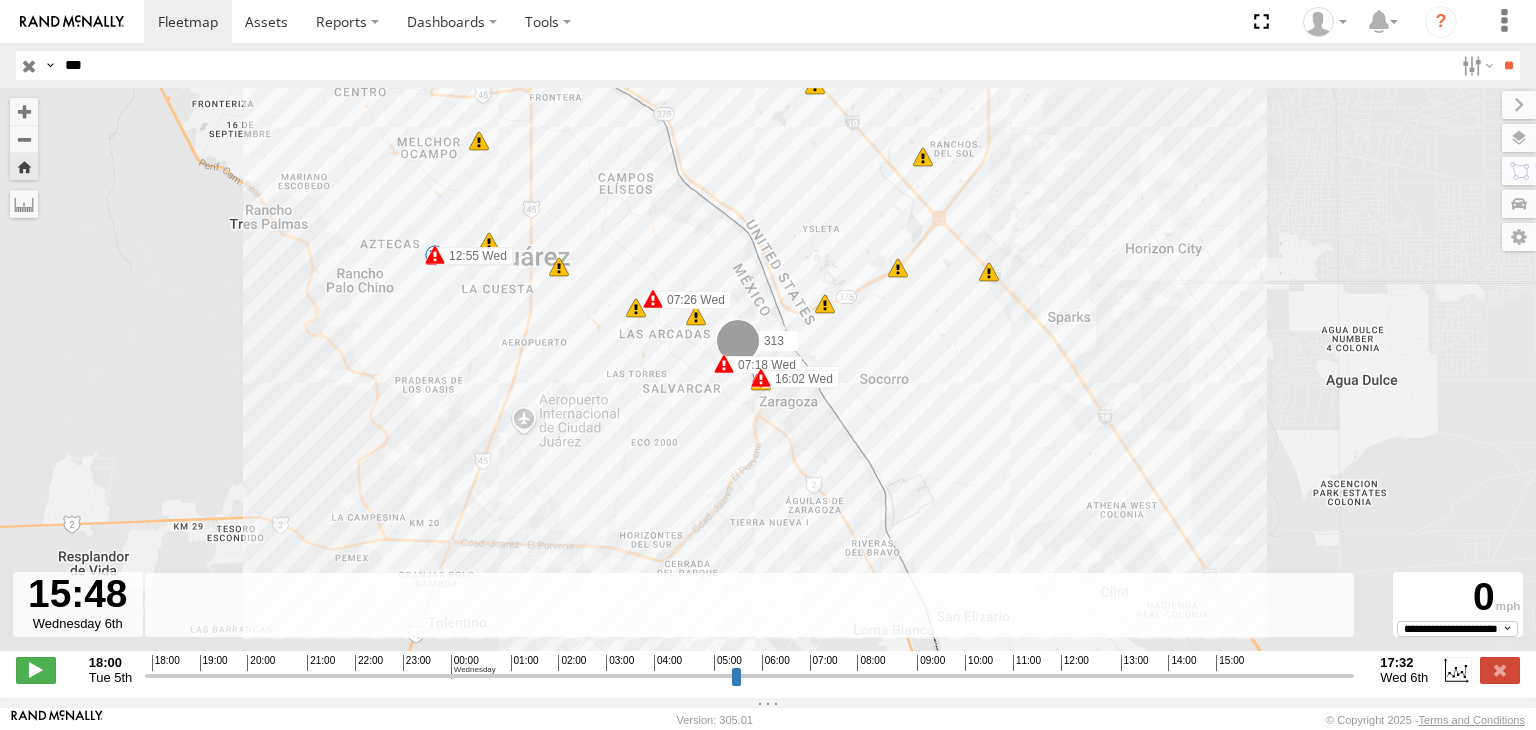 click on "***" at bounding box center [755, 65] 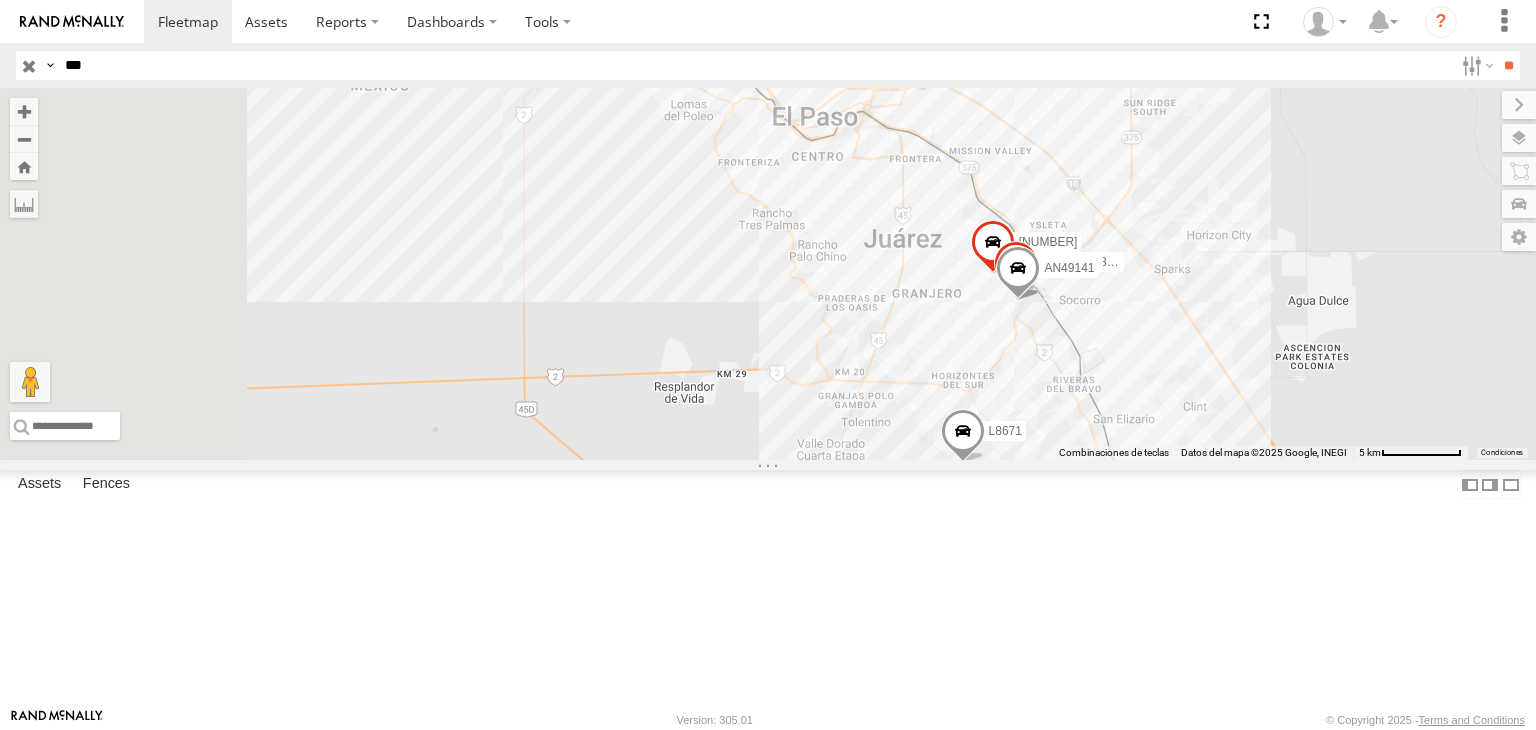 click on "FLEX SUR" at bounding box center [0, 0] 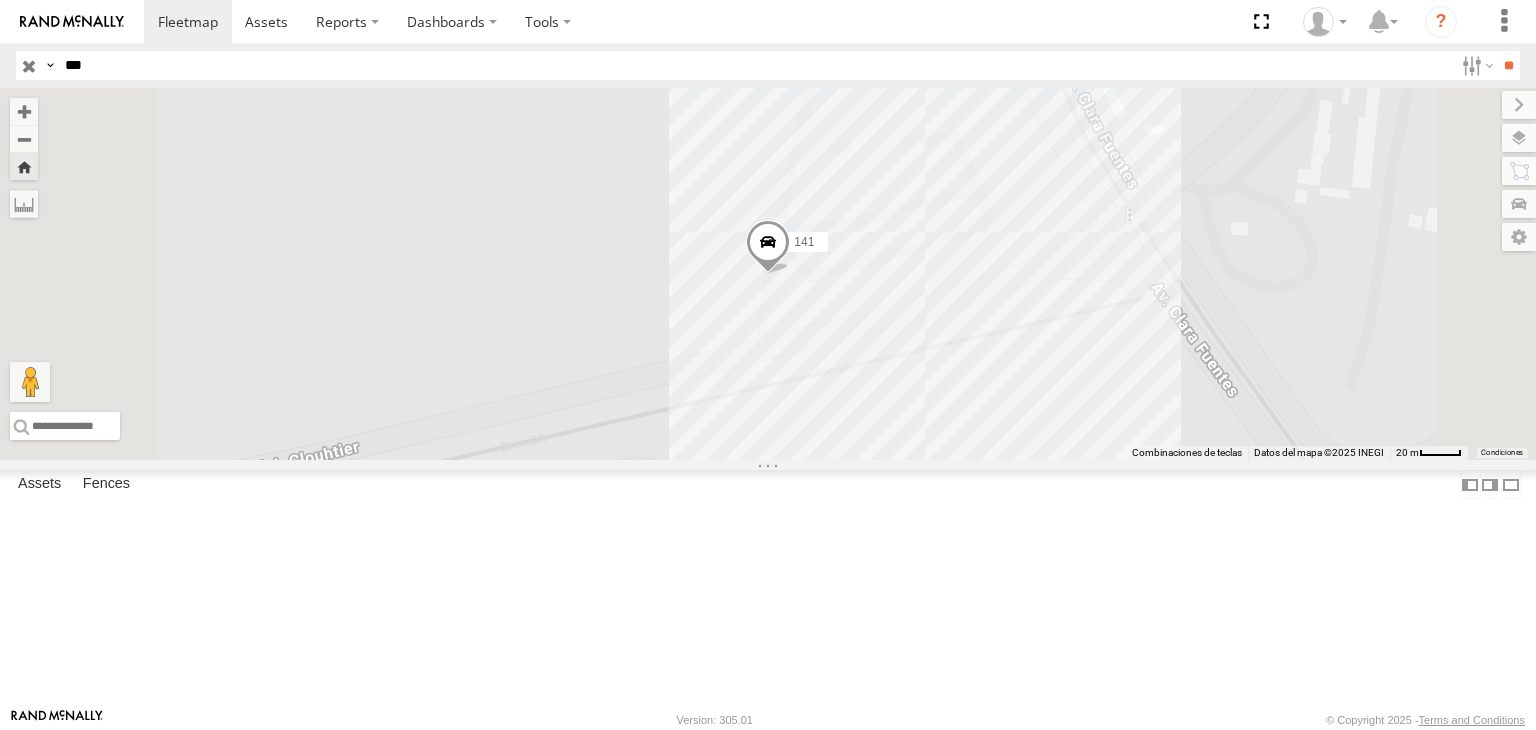 click at bounding box center [768, 247] 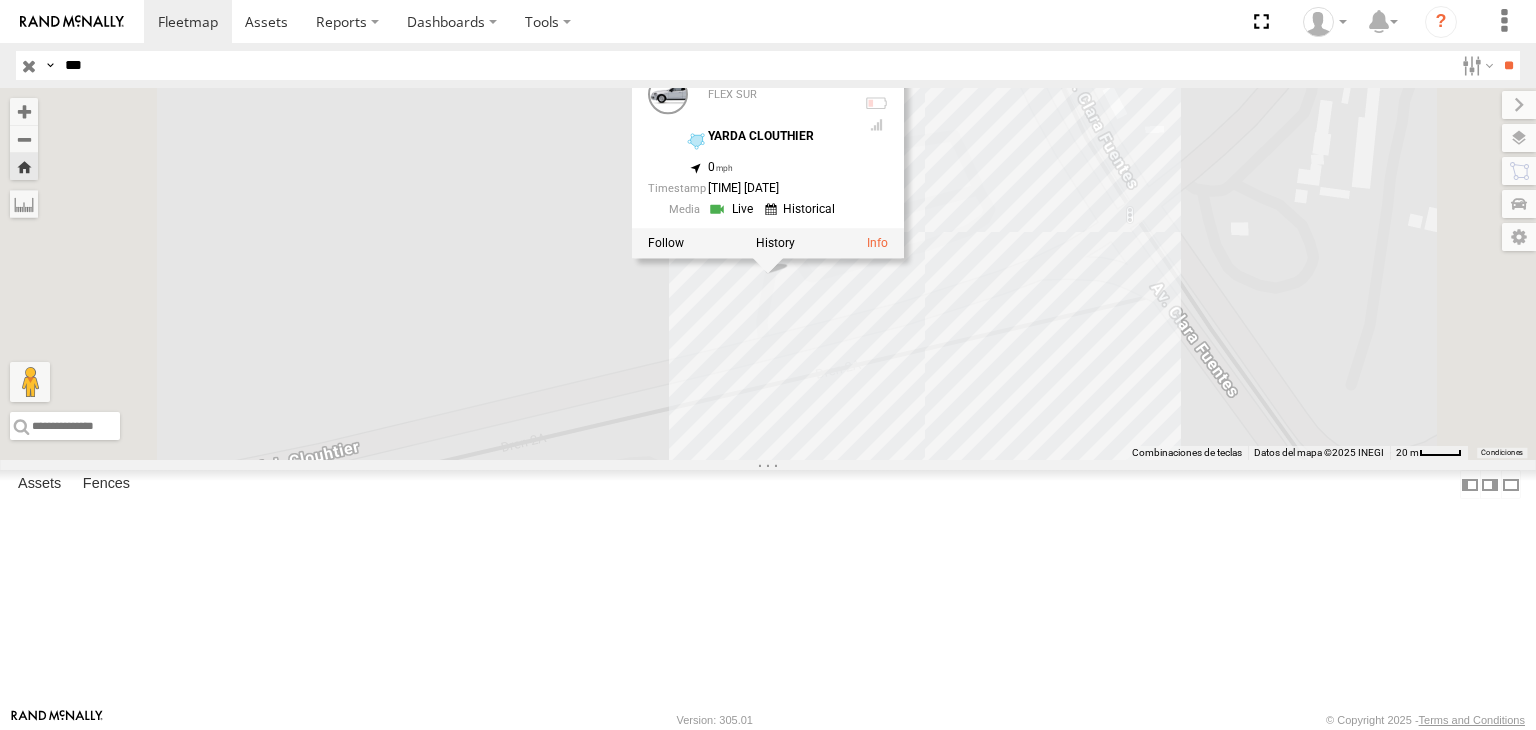click at bounding box center (775, 244) 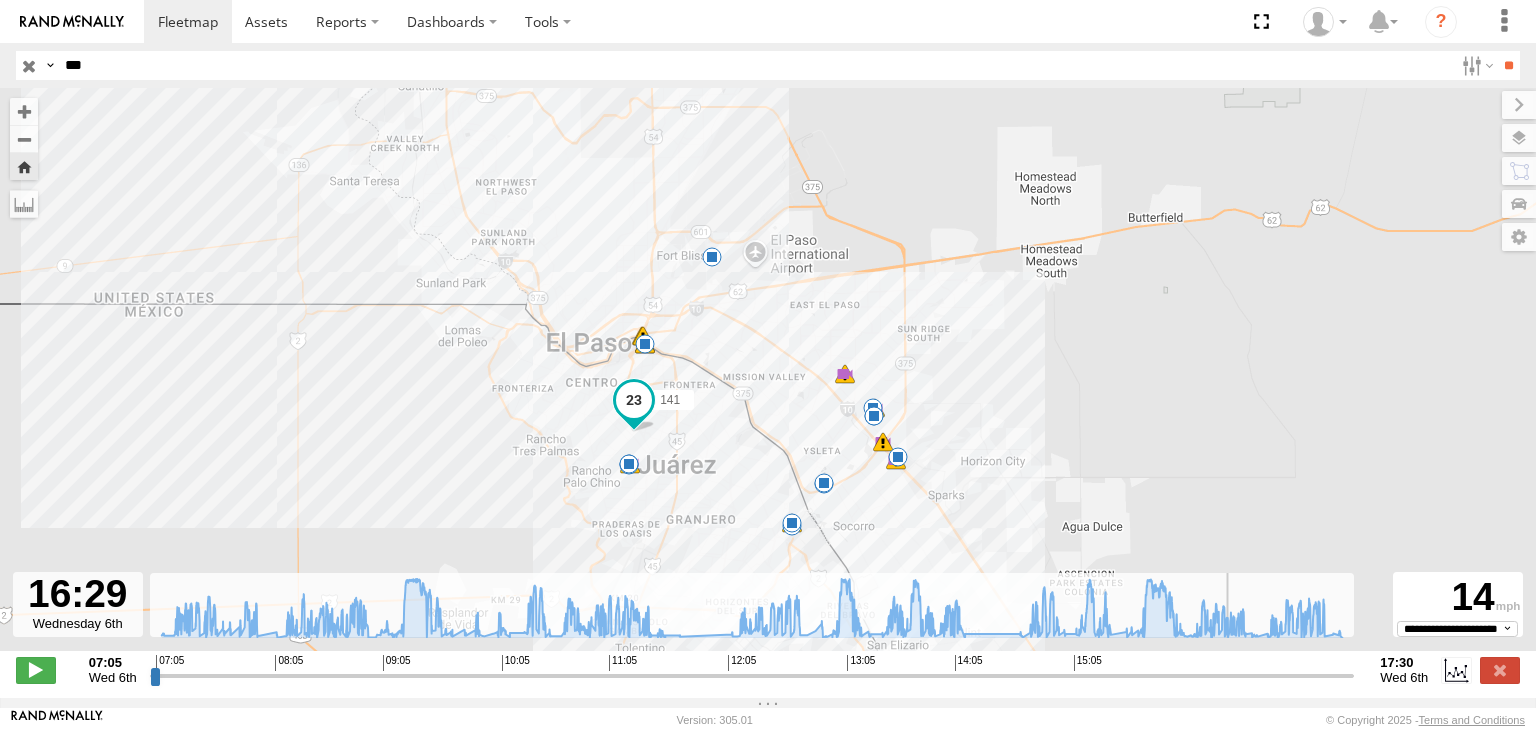 drag, startPoint x: 155, startPoint y: 689, endPoint x: 1235, endPoint y: 592, distance: 1084.3473 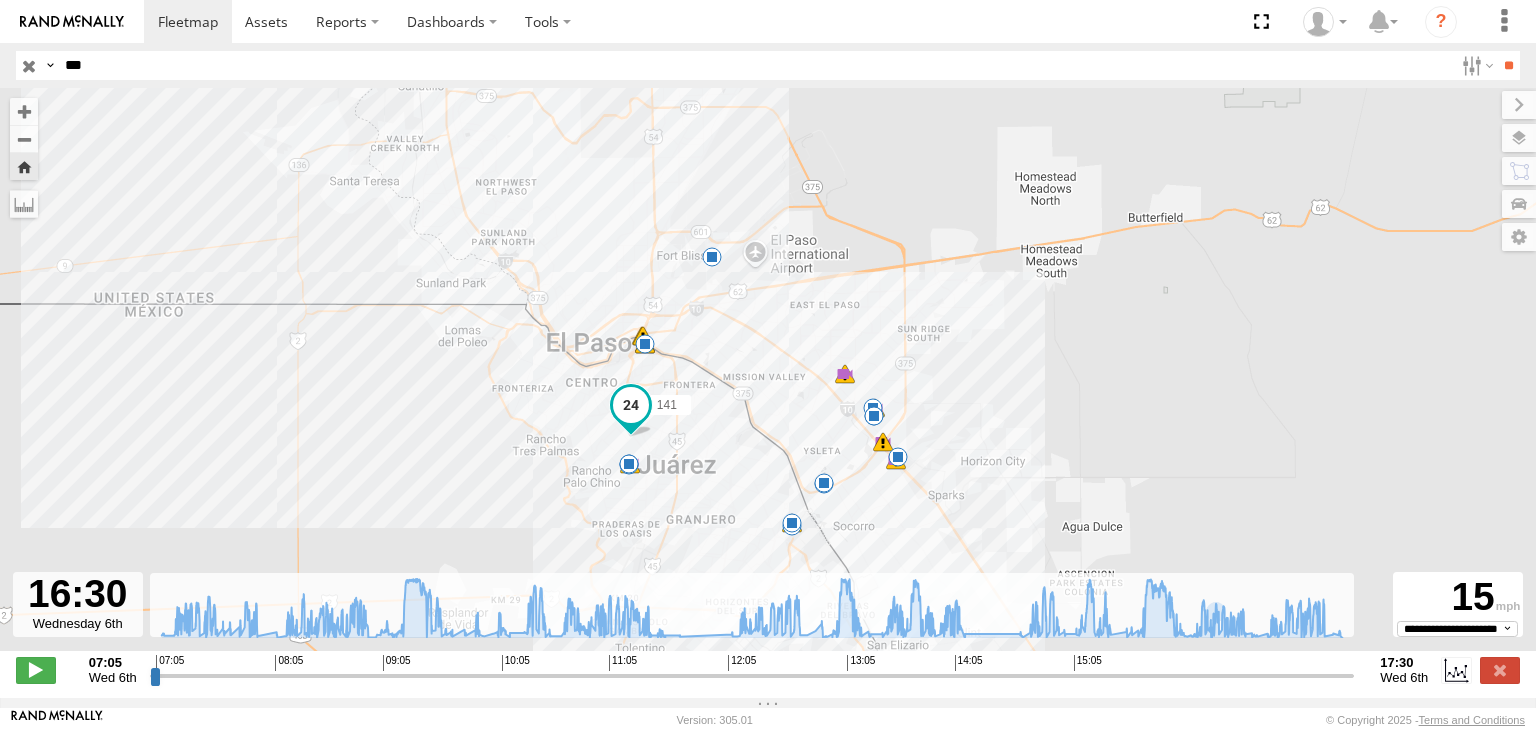 click on "***" at bounding box center [755, 65] 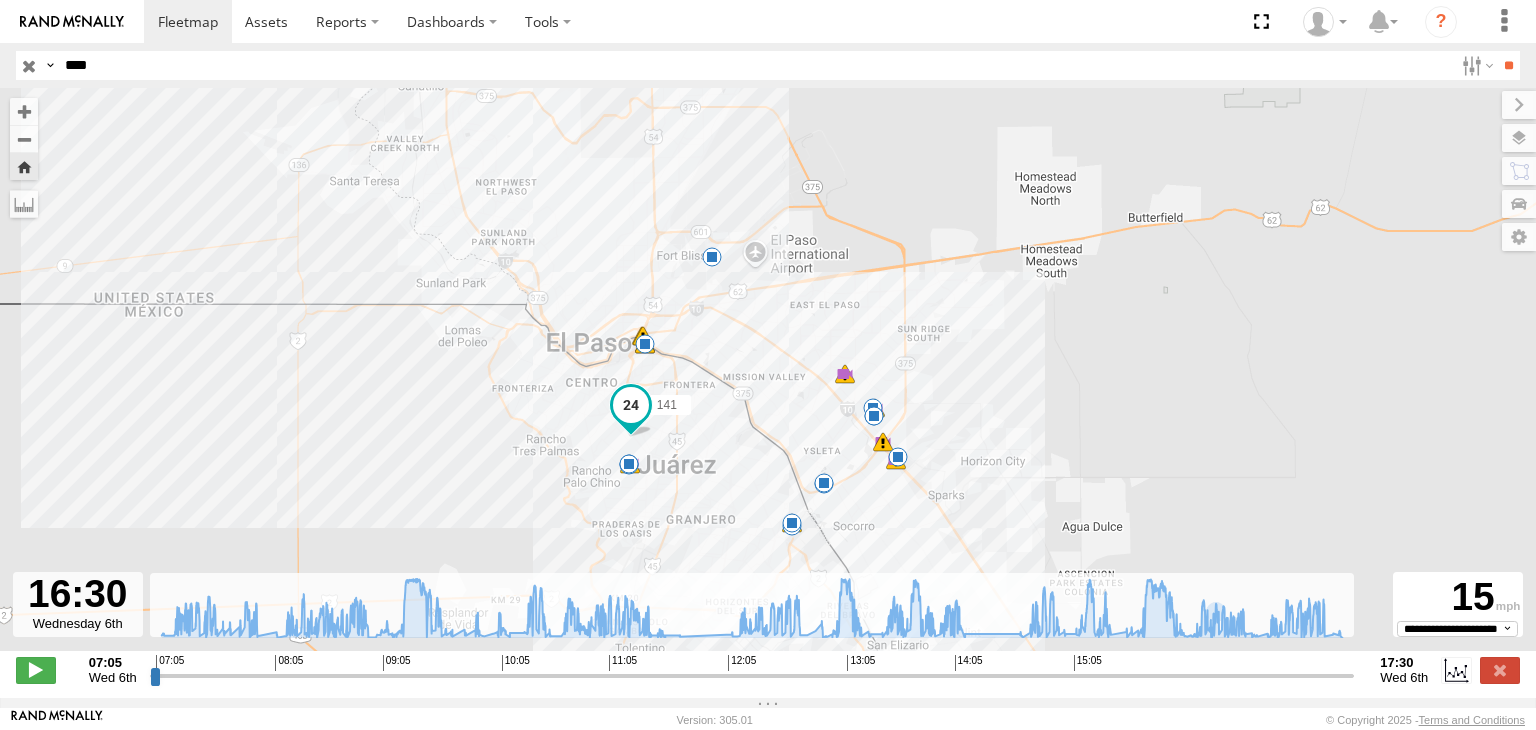 type on "****" 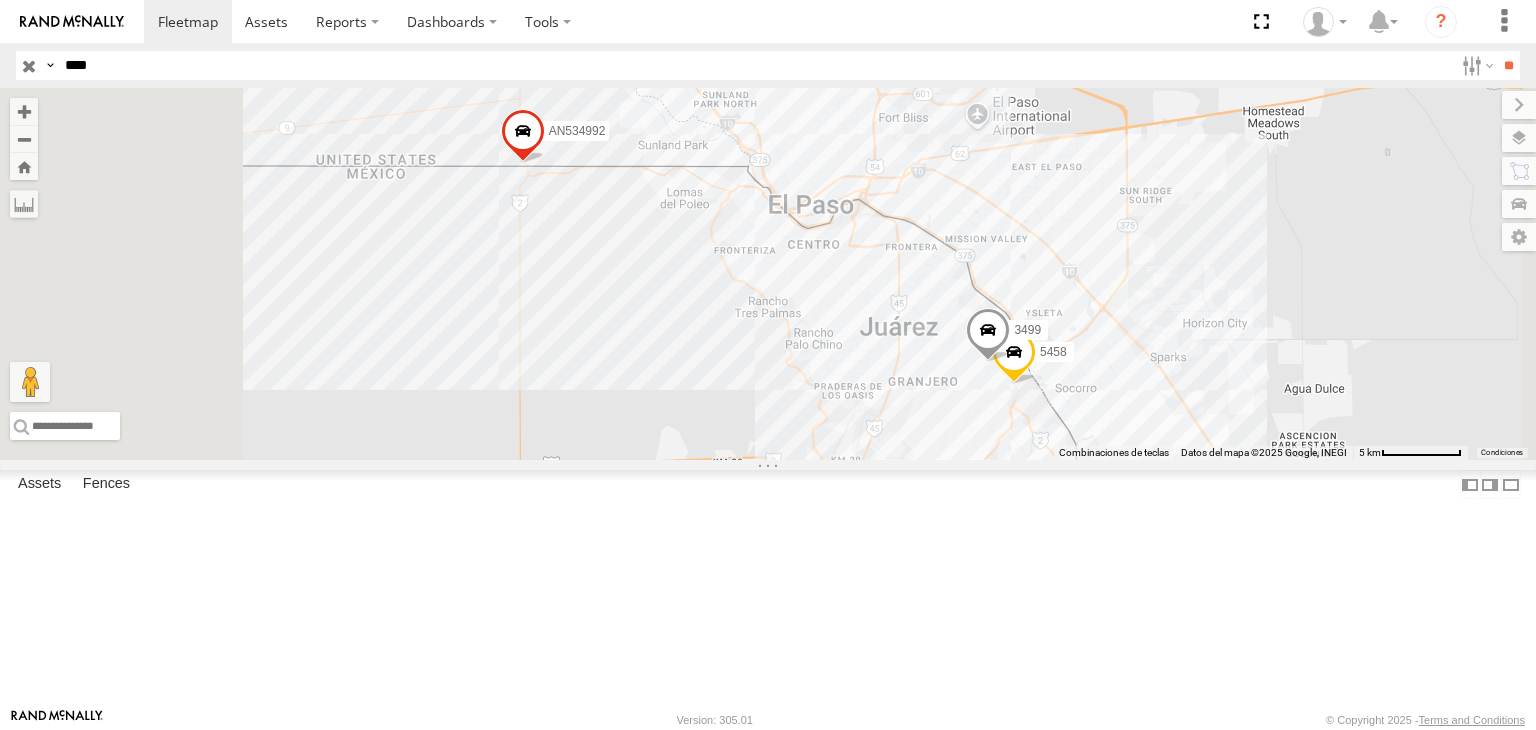 click on "3499" at bounding box center (0, 0) 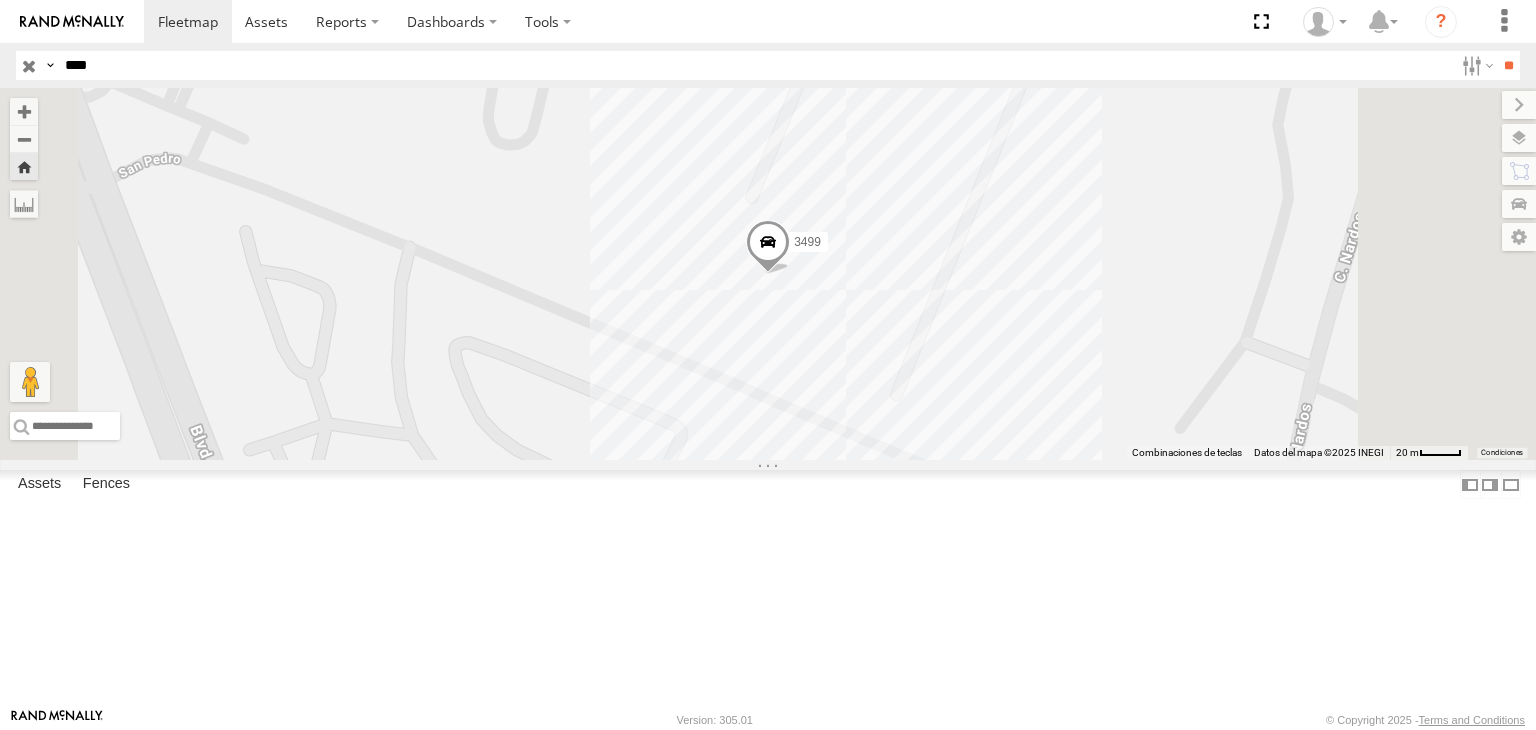 click at bounding box center (768, 247) 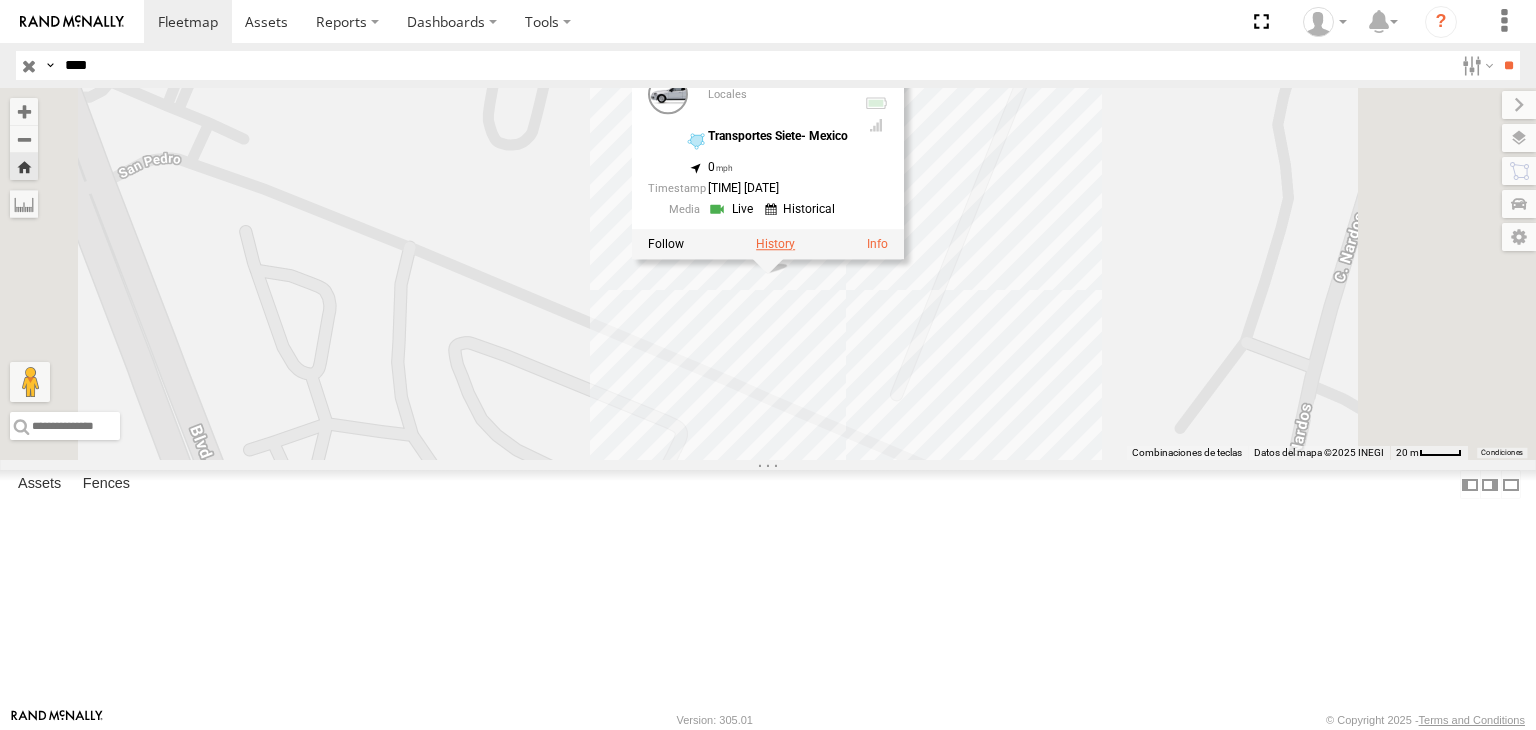 click at bounding box center [775, 244] 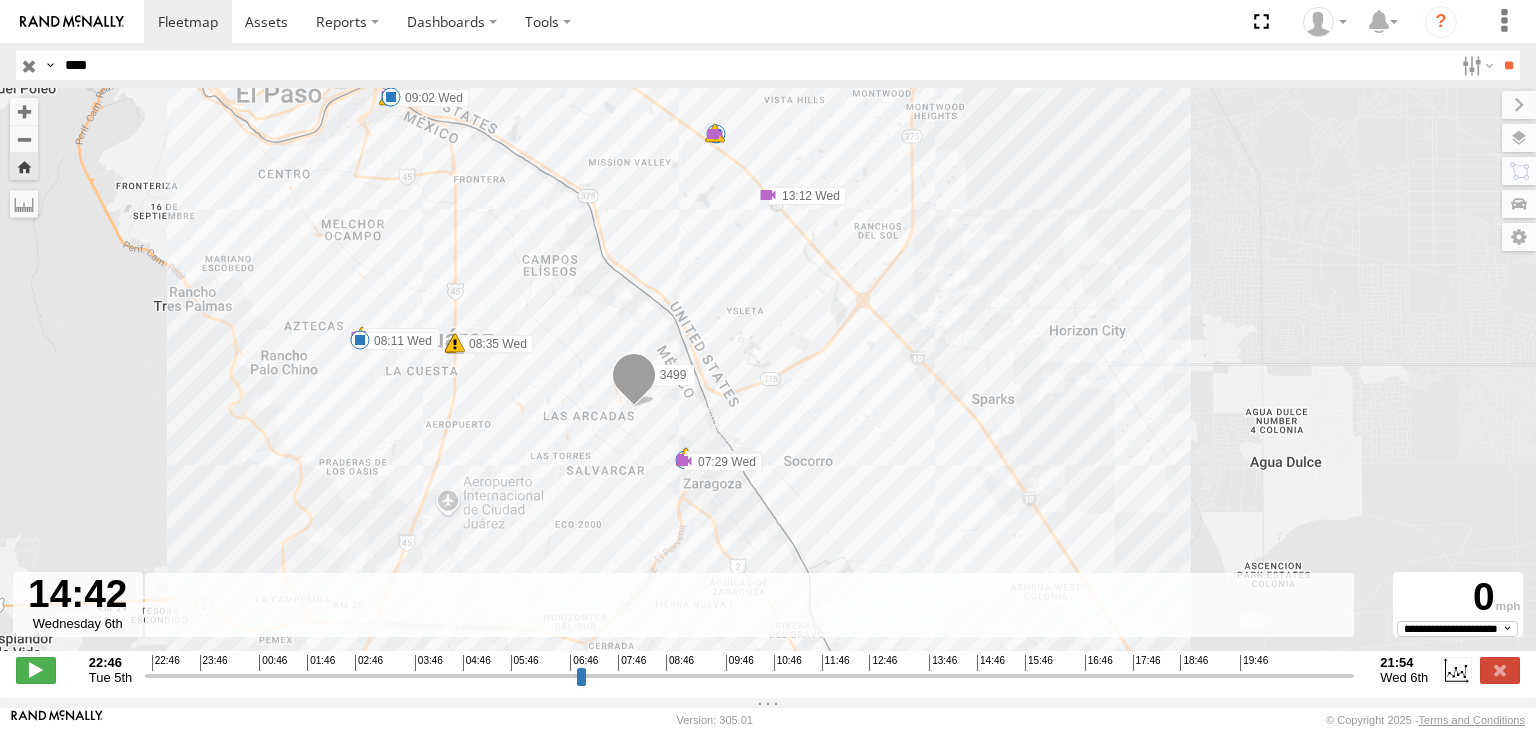 drag, startPoint x: 154, startPoint y: 688, endPoint x: 975, endPoint y: 677, distance: 821.07367 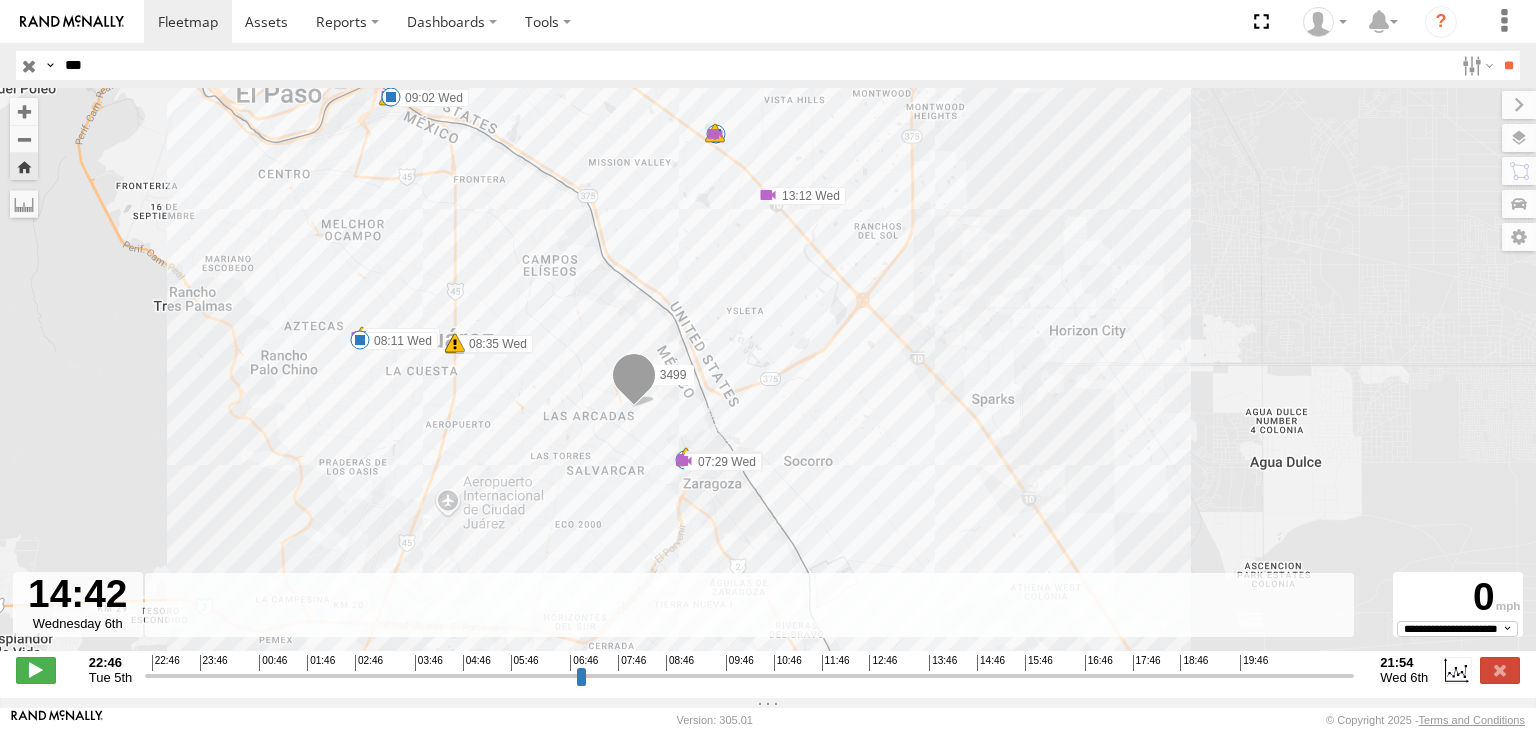 type on "***" 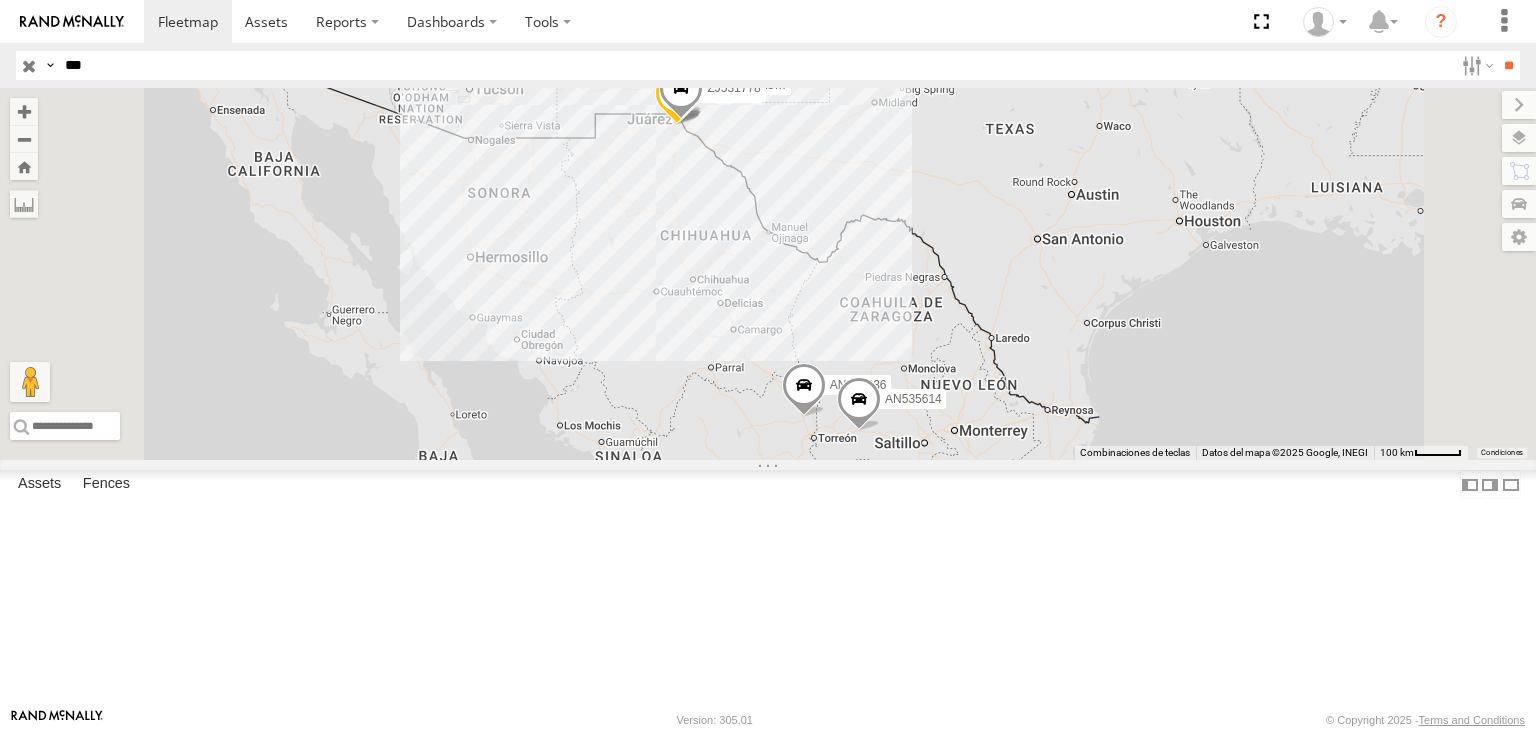 click on "177
FLEX NORTE" at bounding box center (0, 0) 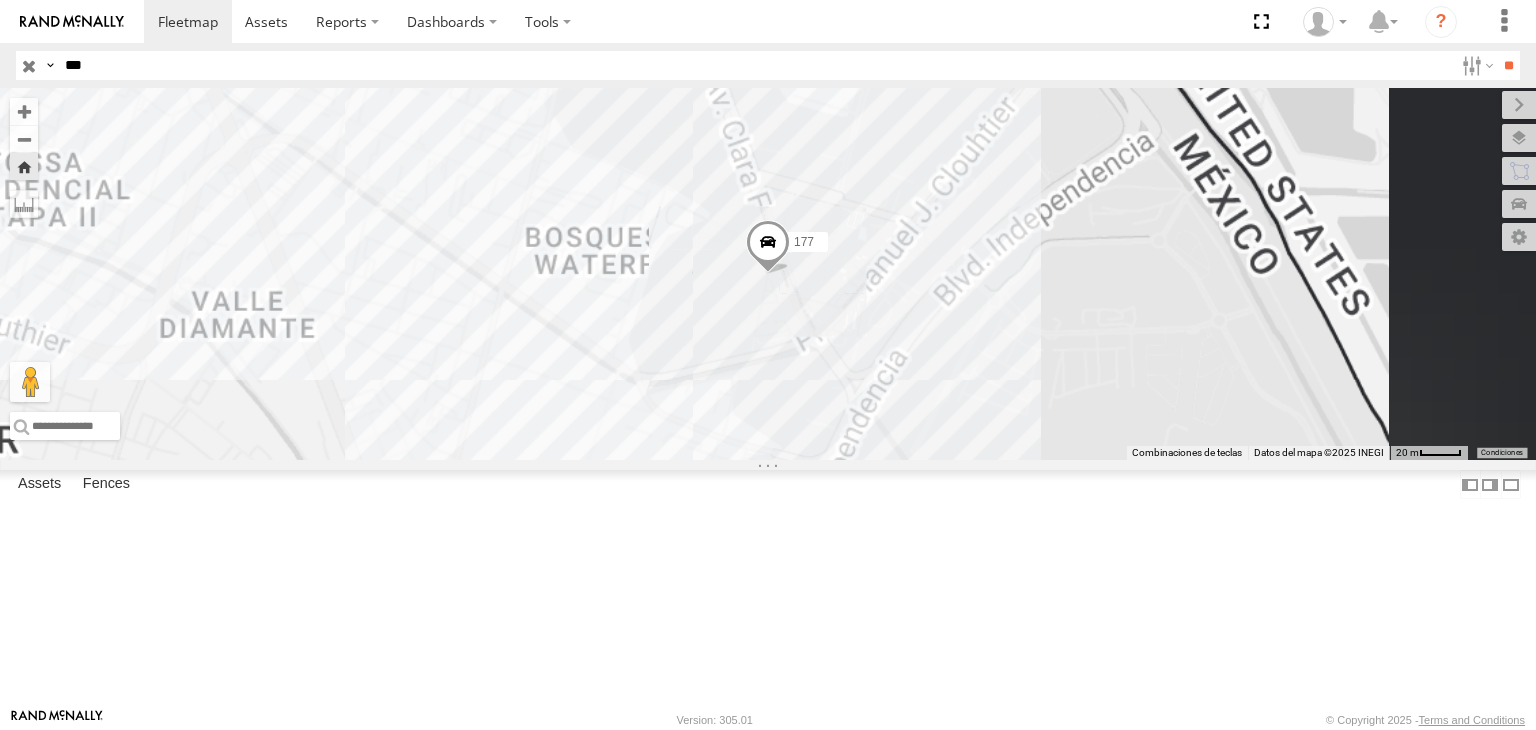 click at bounding box center (768, 247) 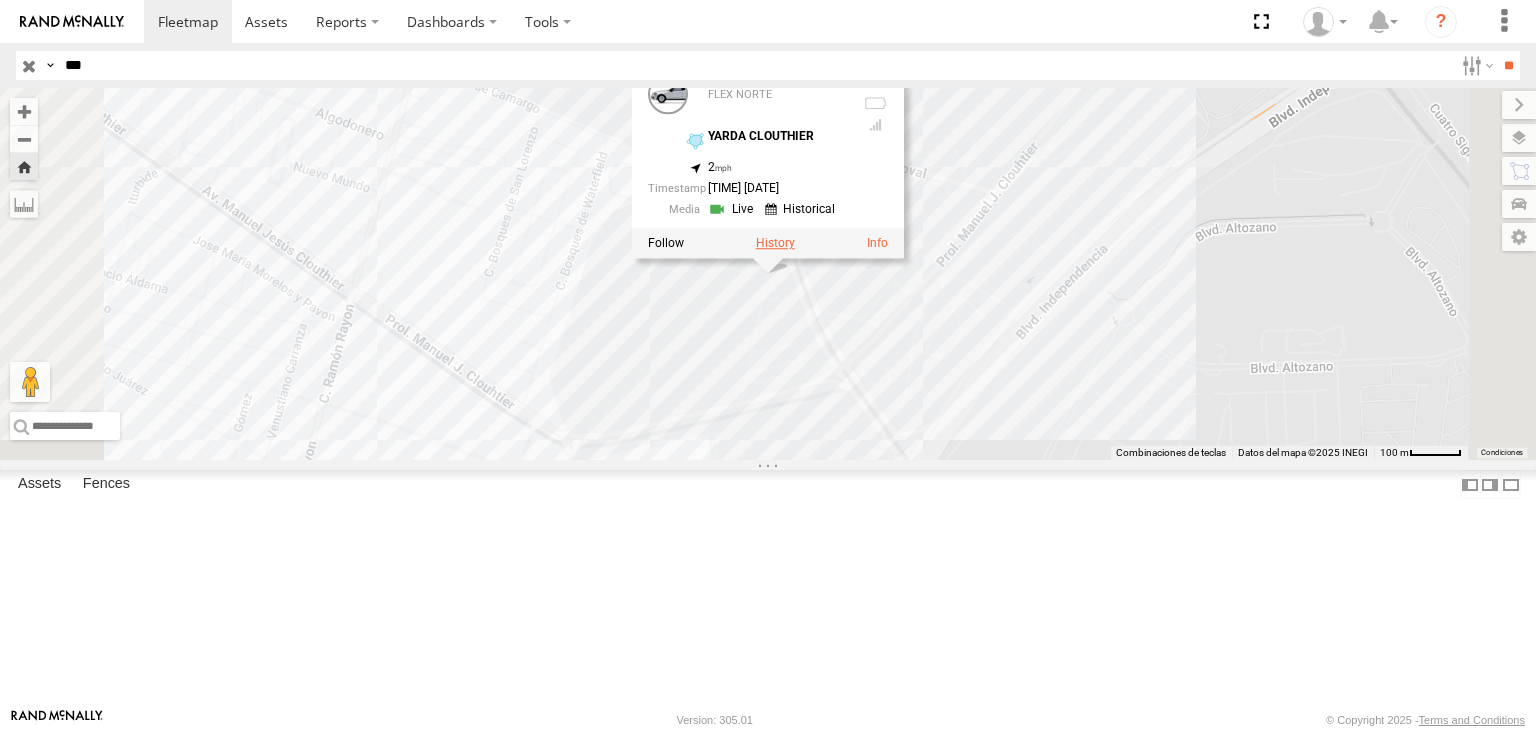 click at bounding box center (775, 244) 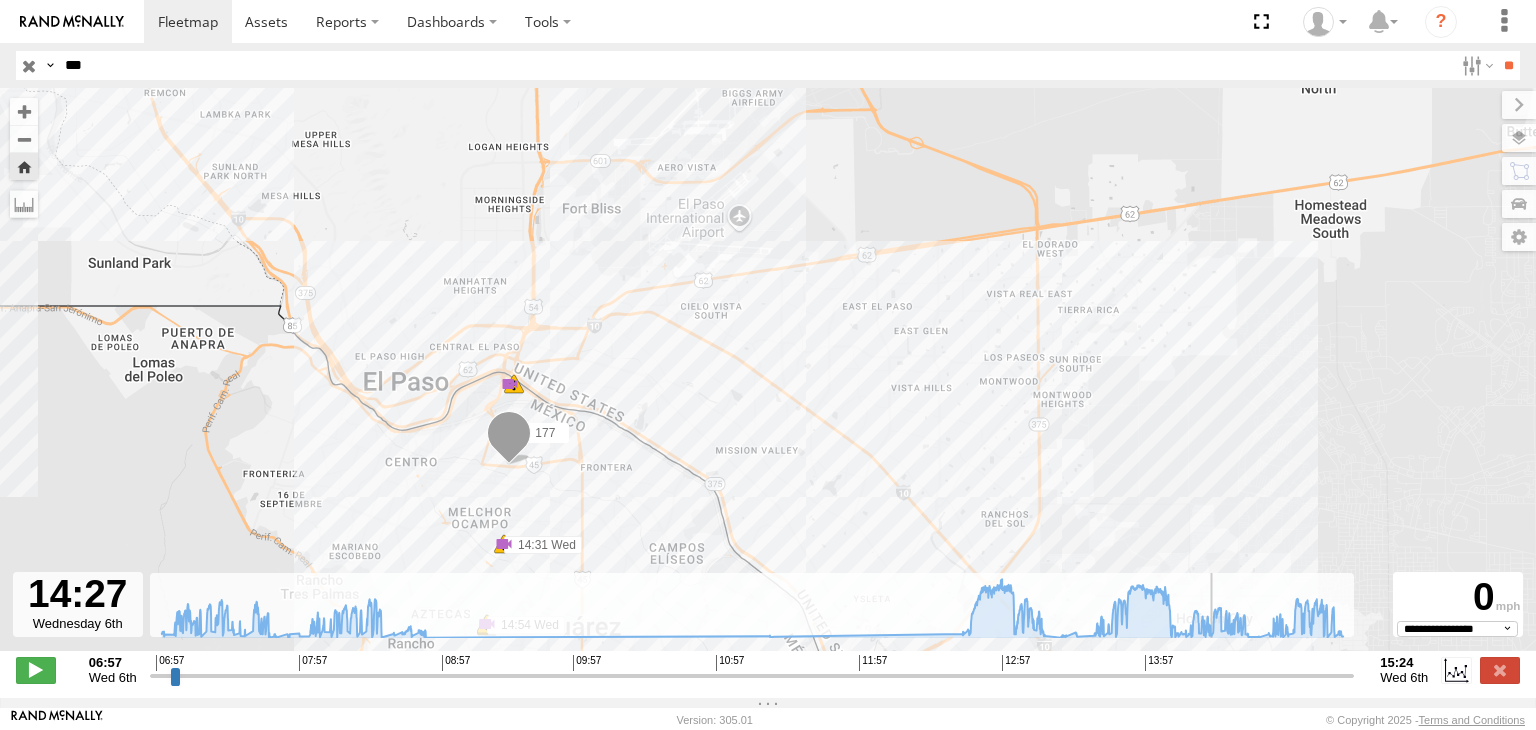 drag, startPoint x: 155, startPoint y: 689, endPoint x: 1227, endPoint y: 674, distance: 1072.105 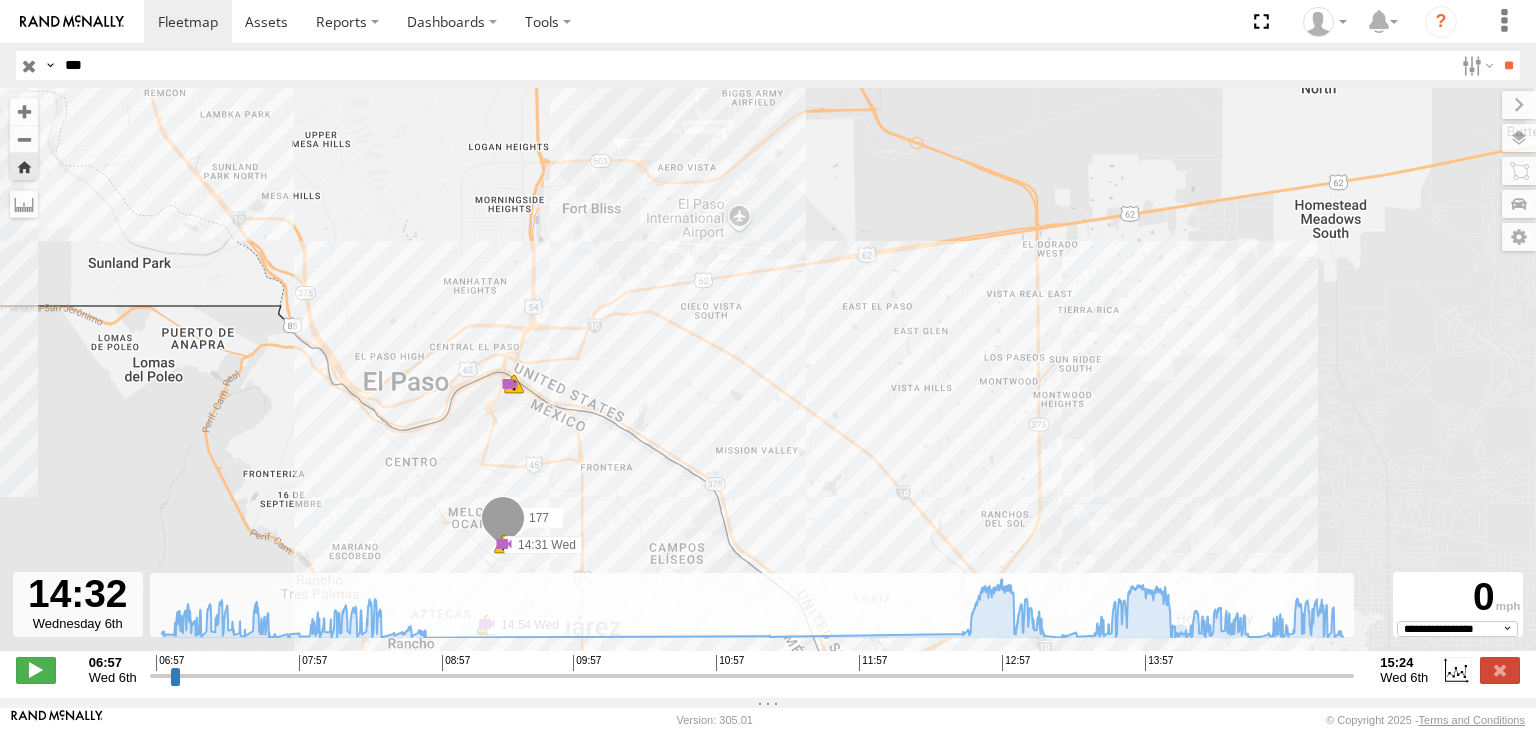 click on "***" at bounding box center [755, 65] 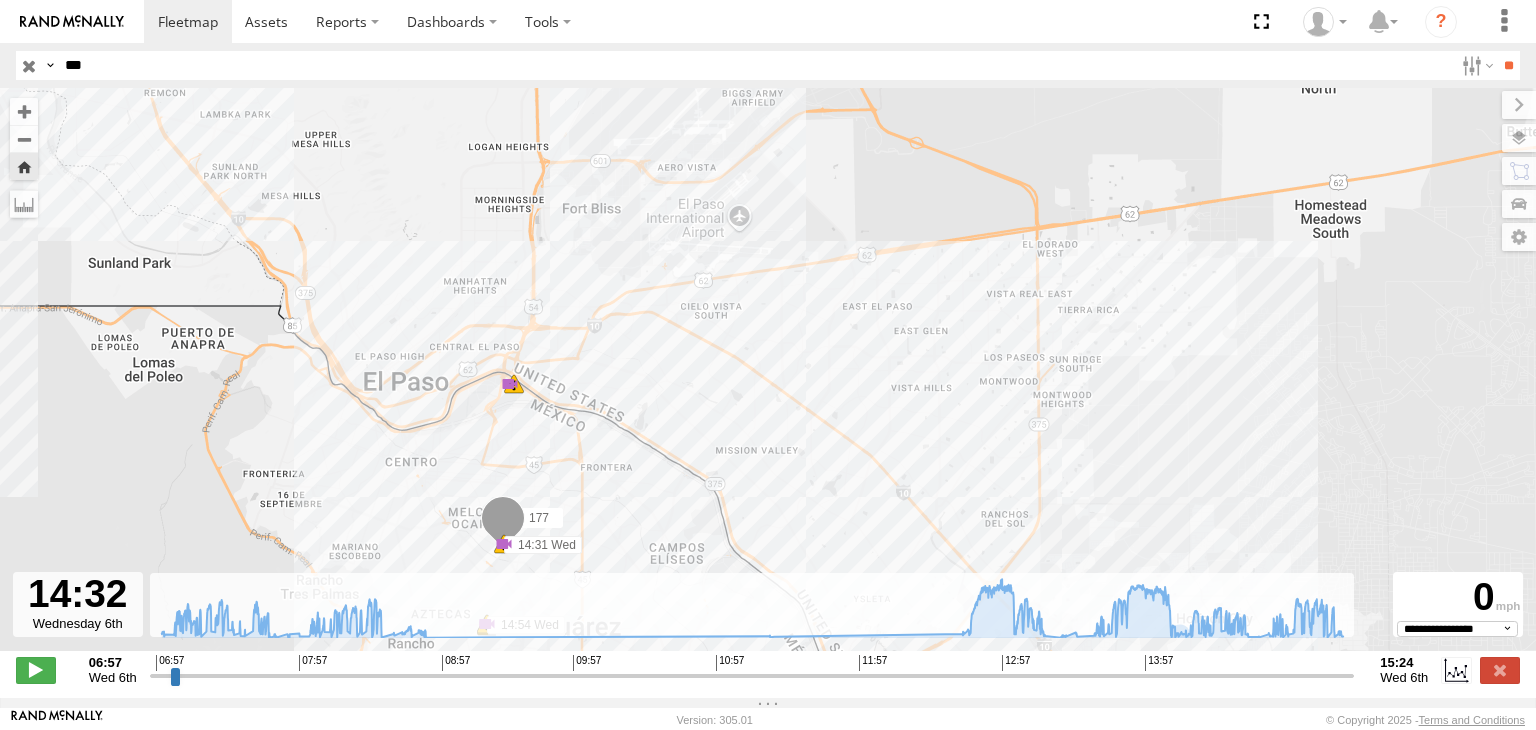 type on "***" 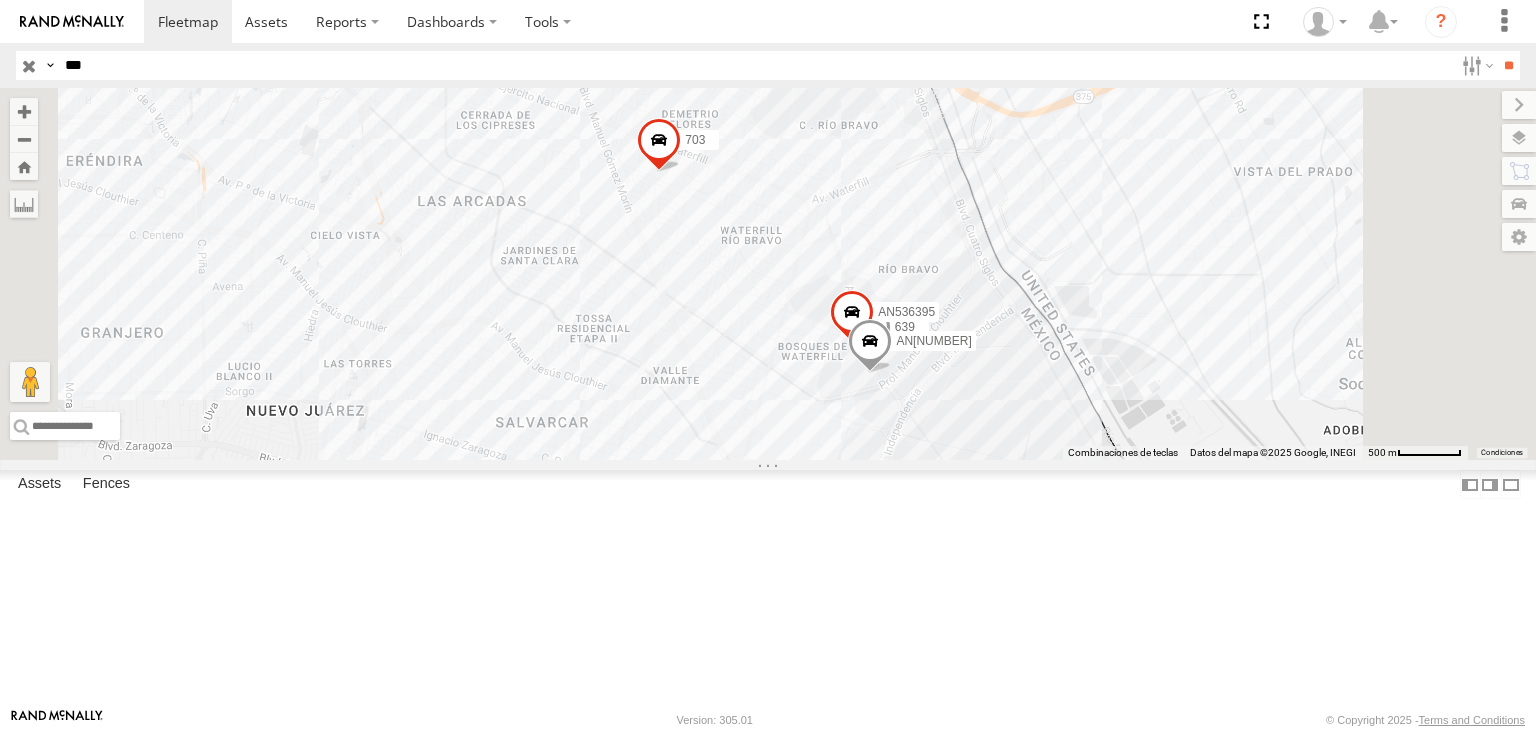 click on "639
Locales" at bounding box center [0, 0] 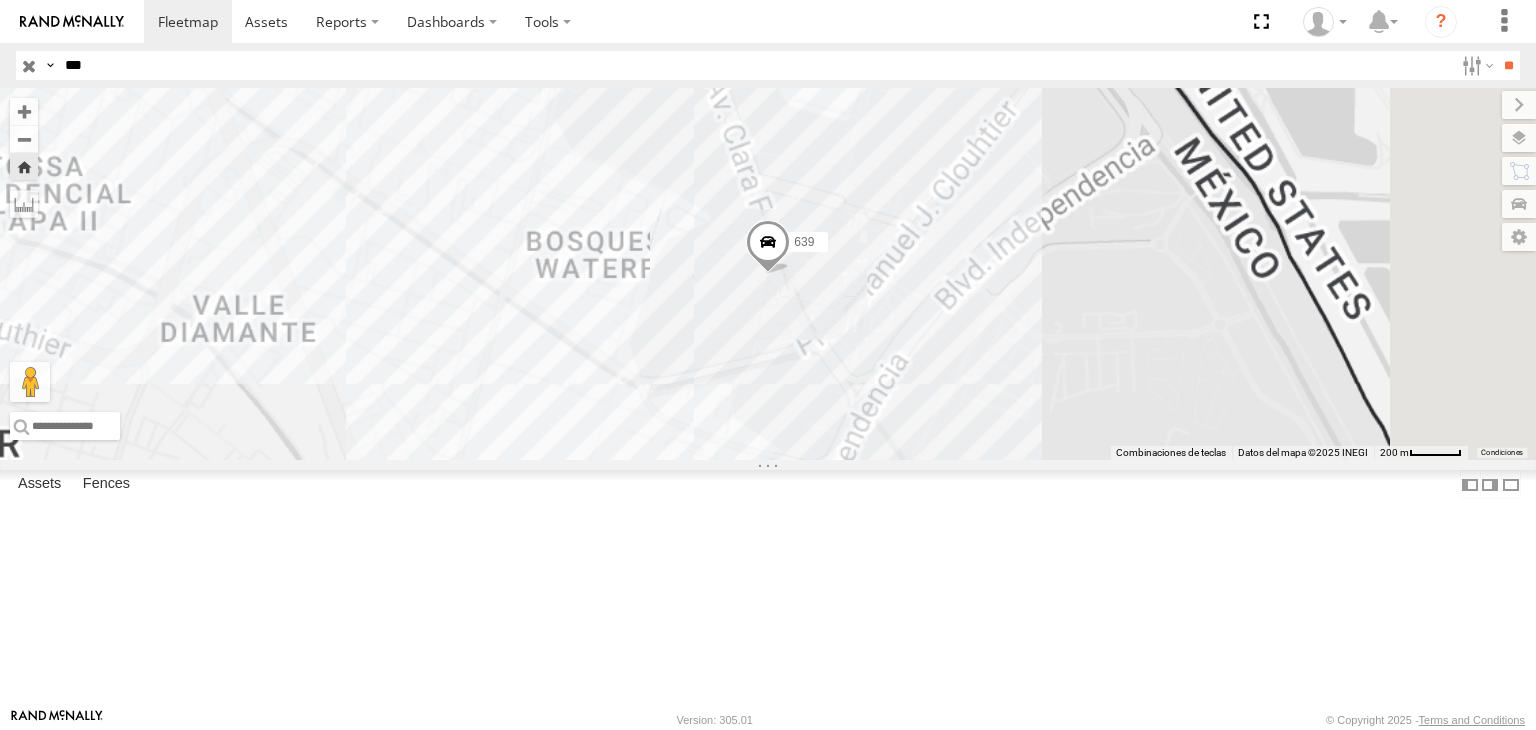 click at bounding box center (768, 247) 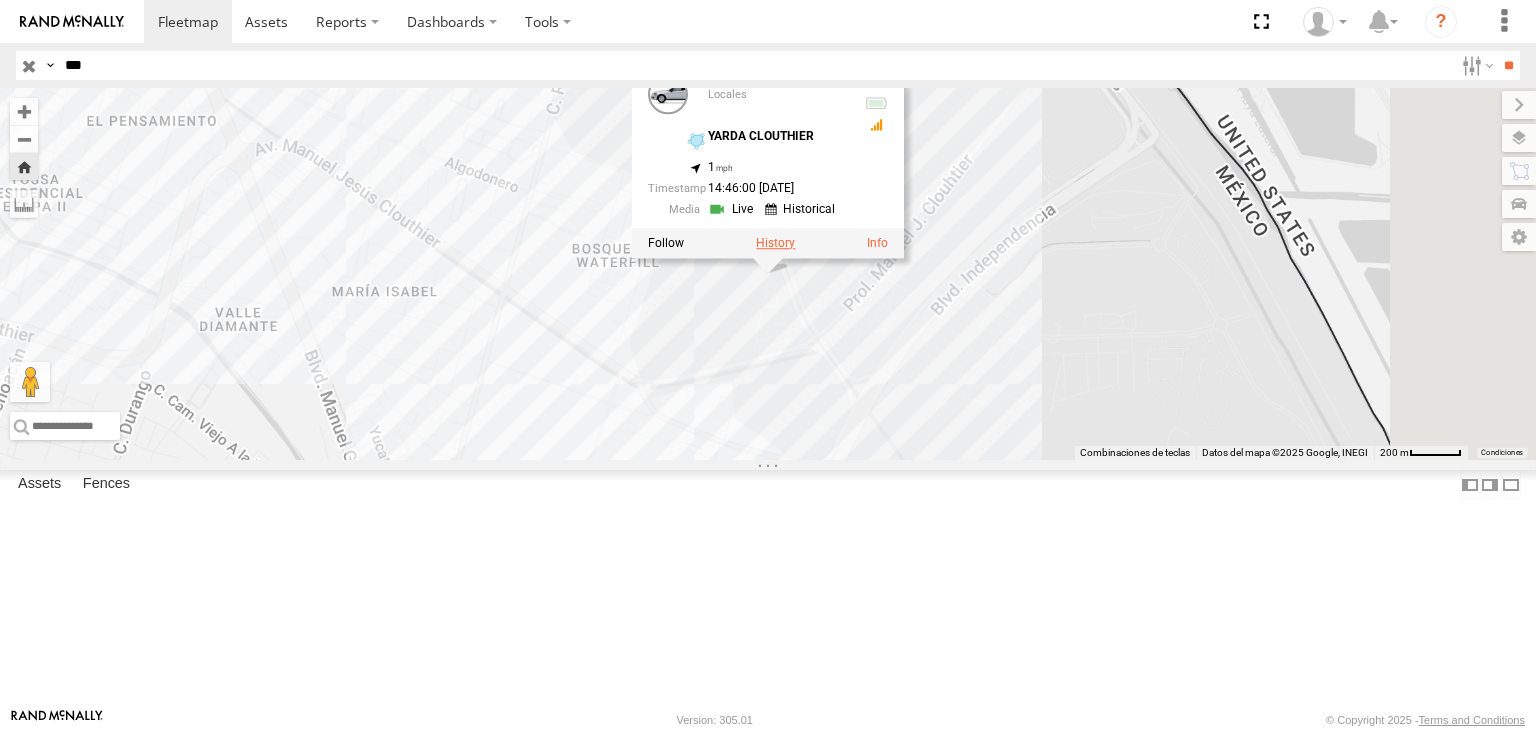 click at bounding box center [775, 244] 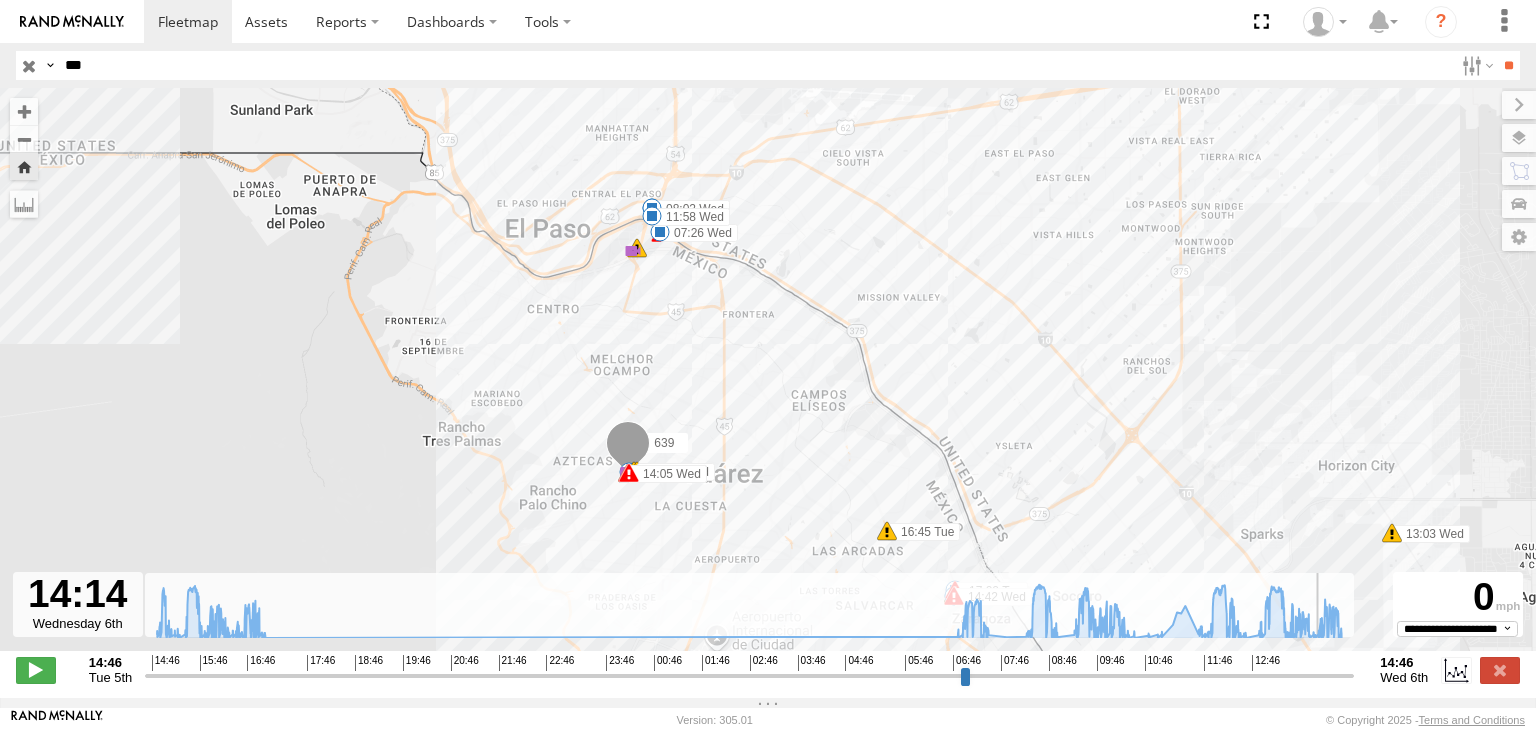 drag, startPoint x: 150, startPoint y: 683, endPoint x: 1322, endPoint y: 671, distance: 1172.0614 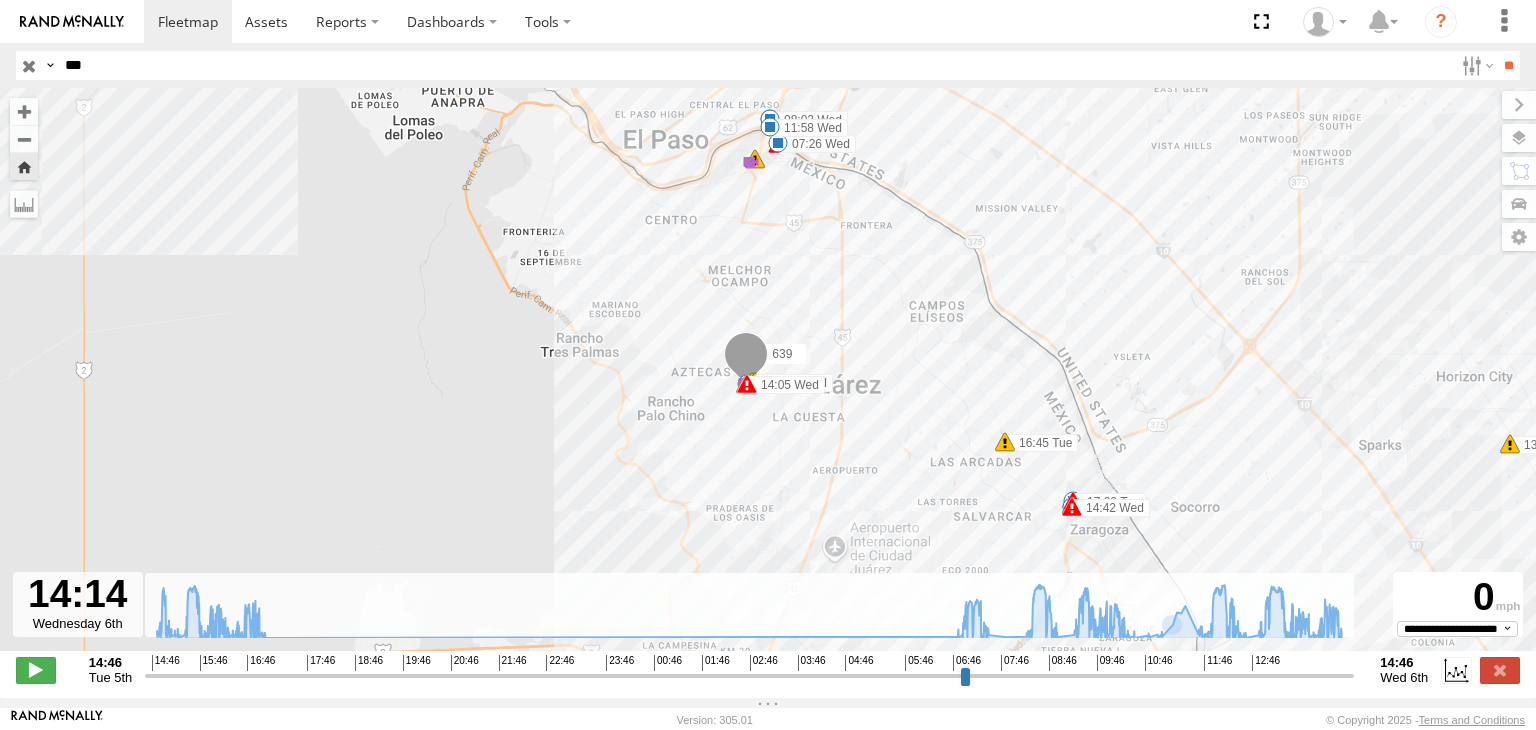 click on "***" at bounding box center [755, 65] 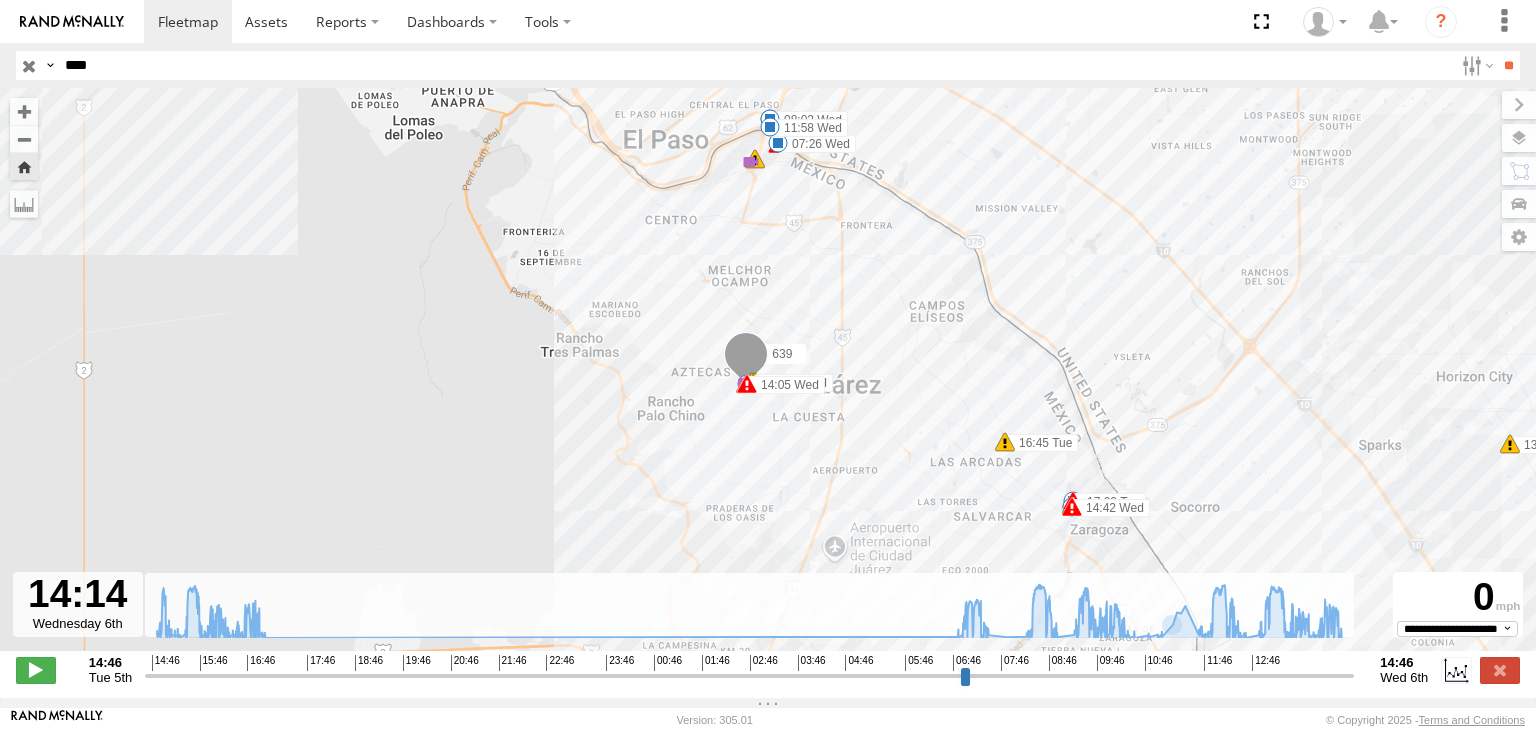 type on "****" 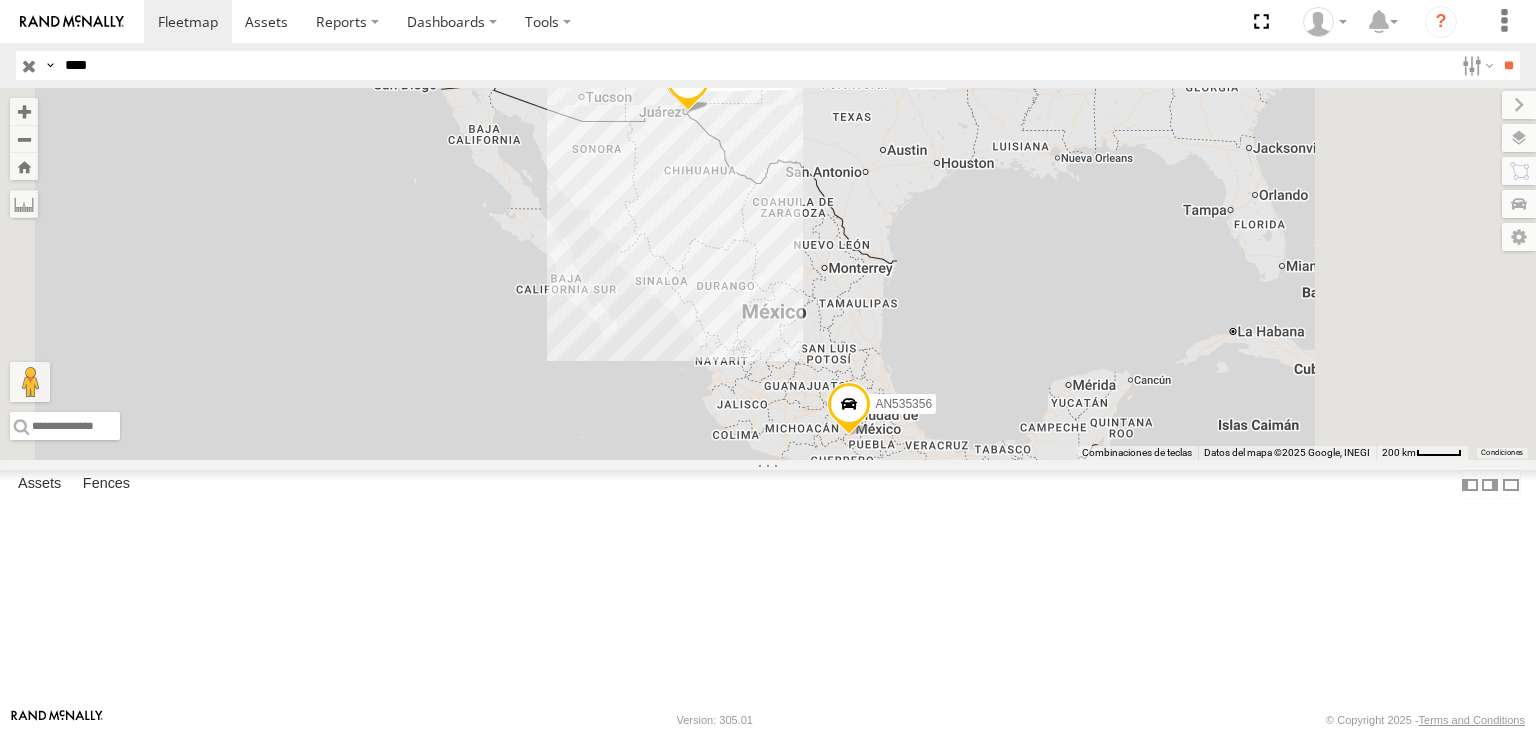 click on "3535" at bounding box center [0, 0] 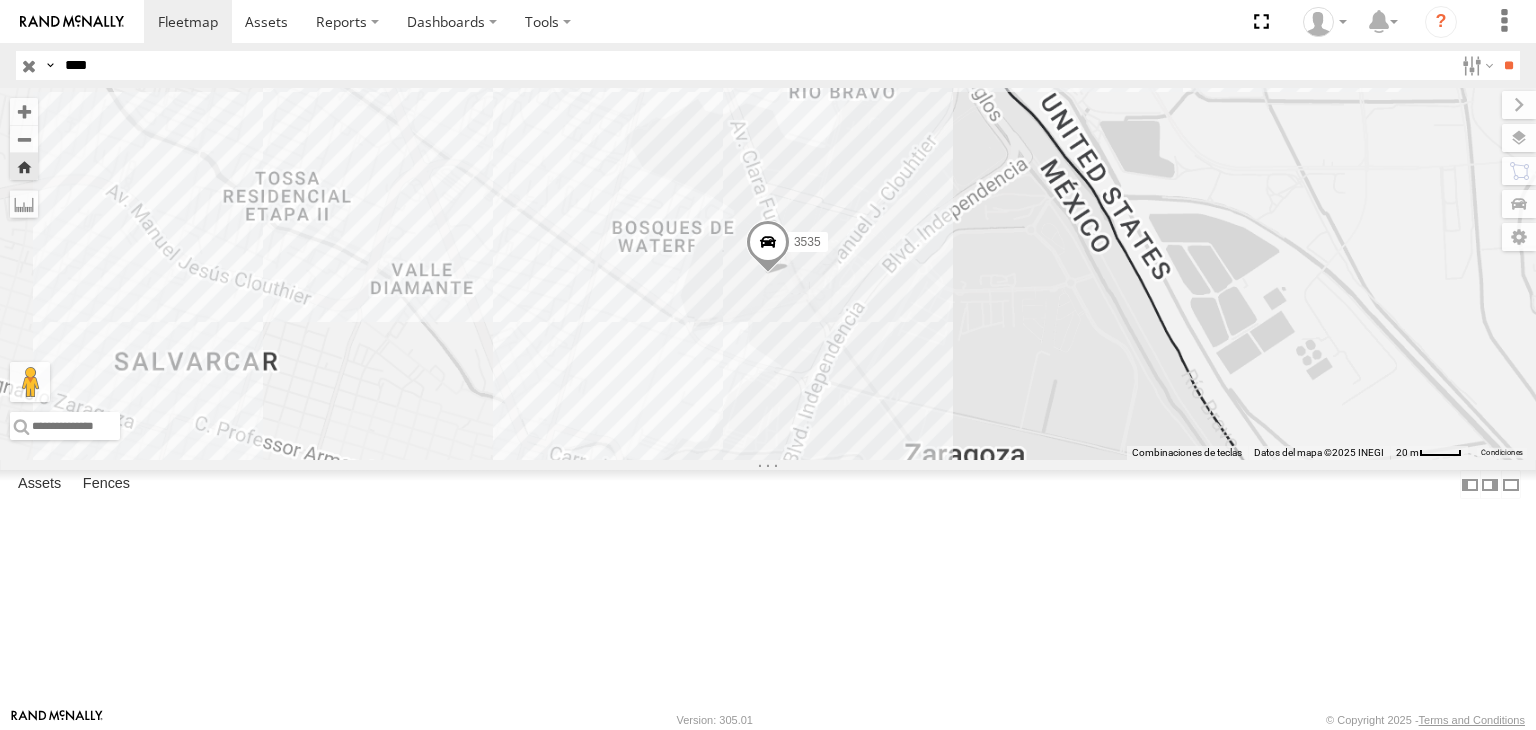 click at bounding box center (768, 247) 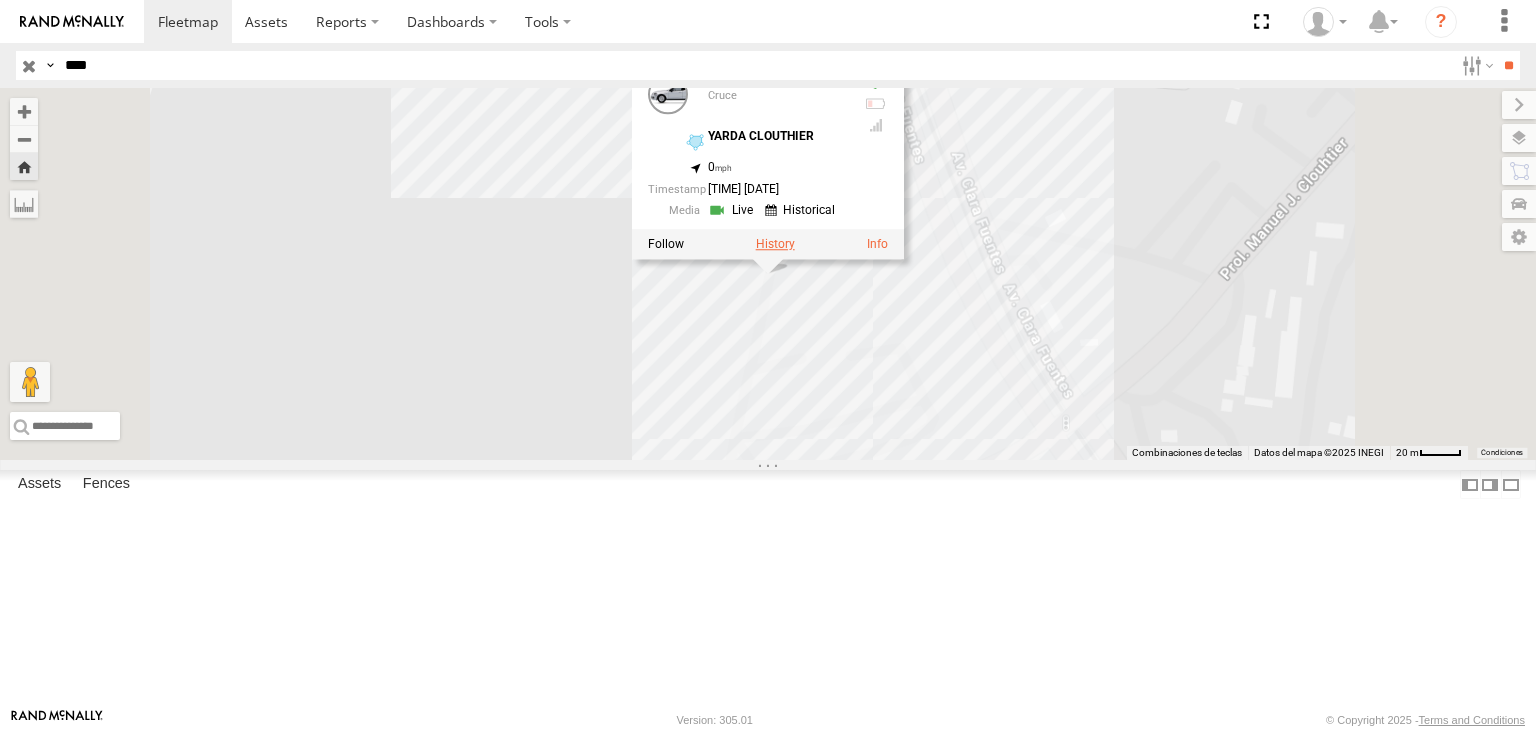 click at bounding box center [775, 244] 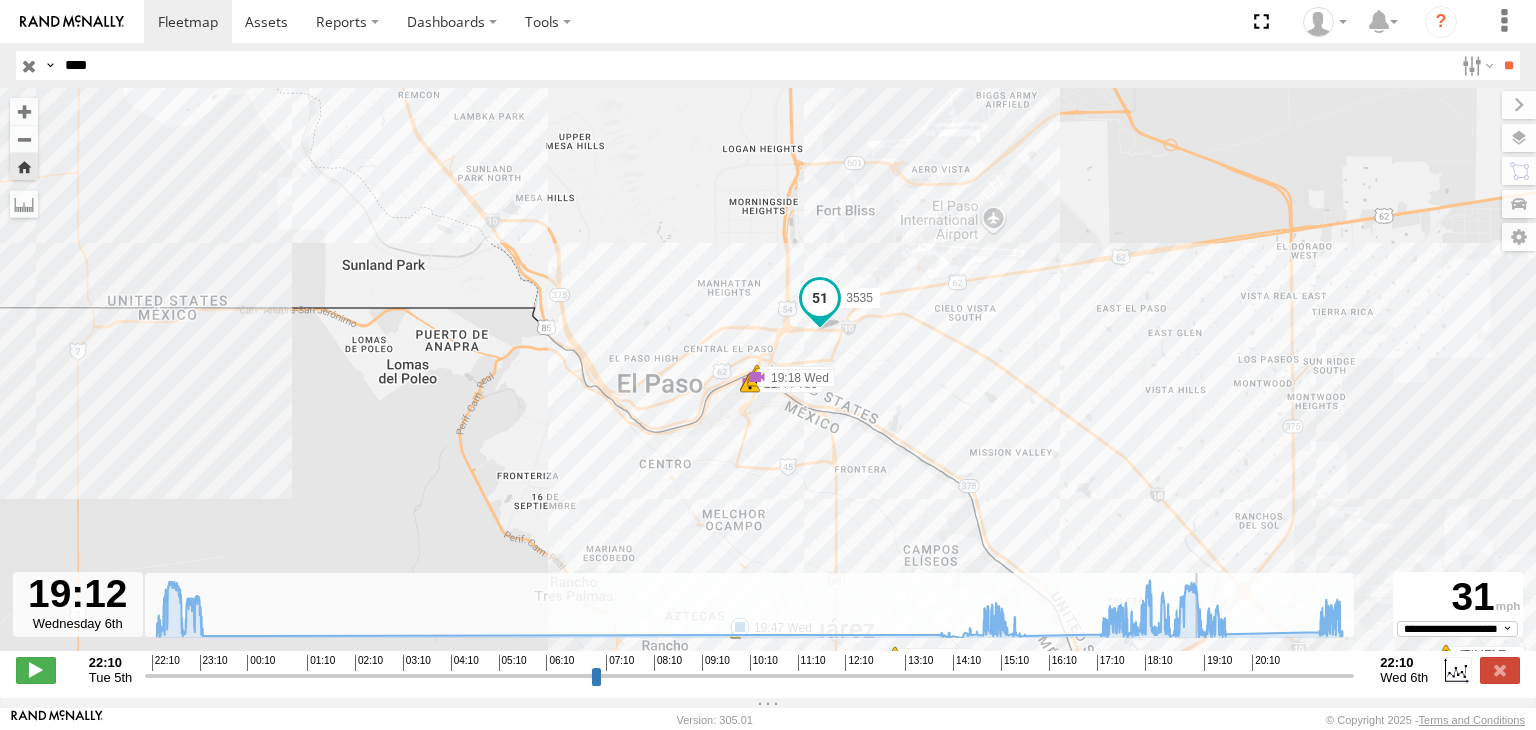 drag, startPoint x: 154, startPoint y: 688, endPoint x: 1020, endPoint y: 610, distance: 869.5056 